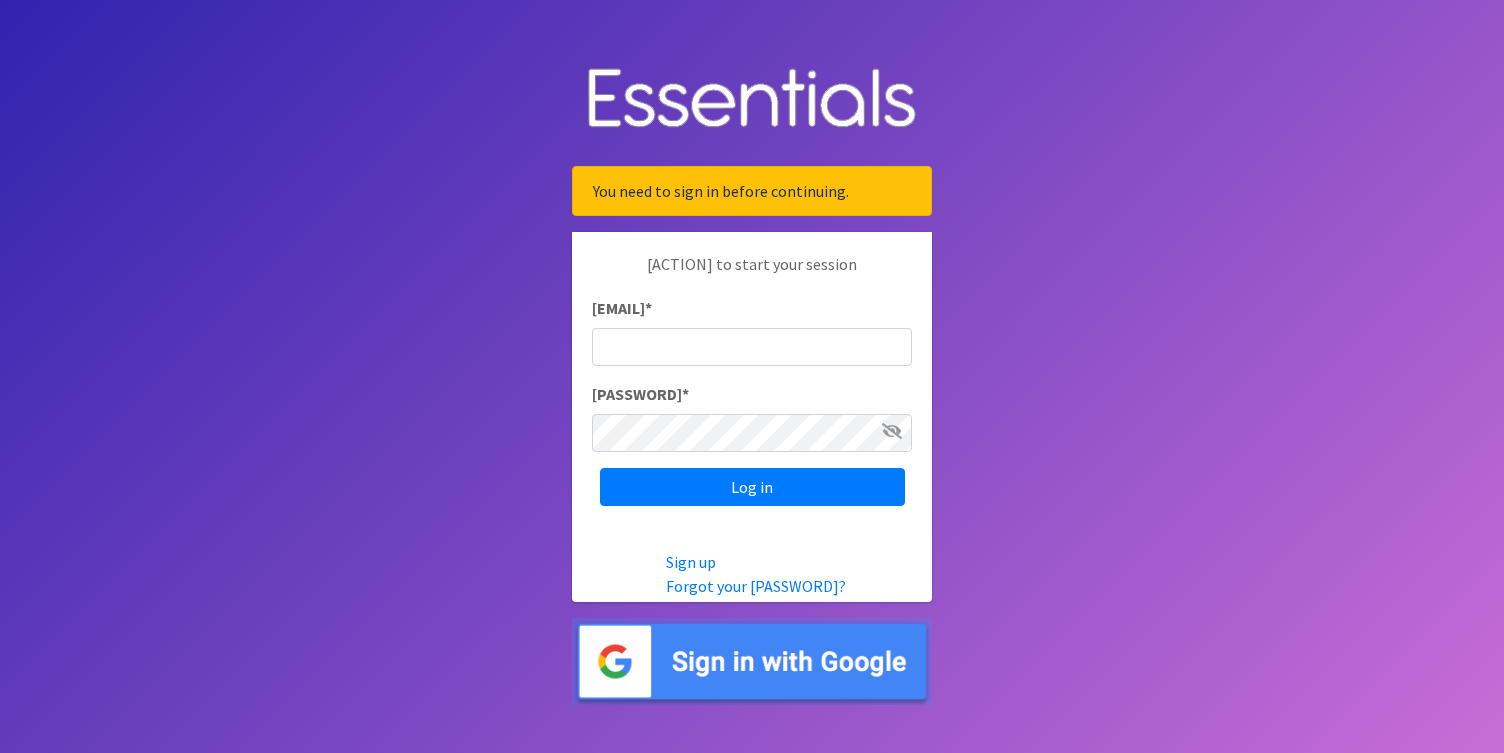 scroll, scrollTop: 0, scrollLeft: 0, axis: both 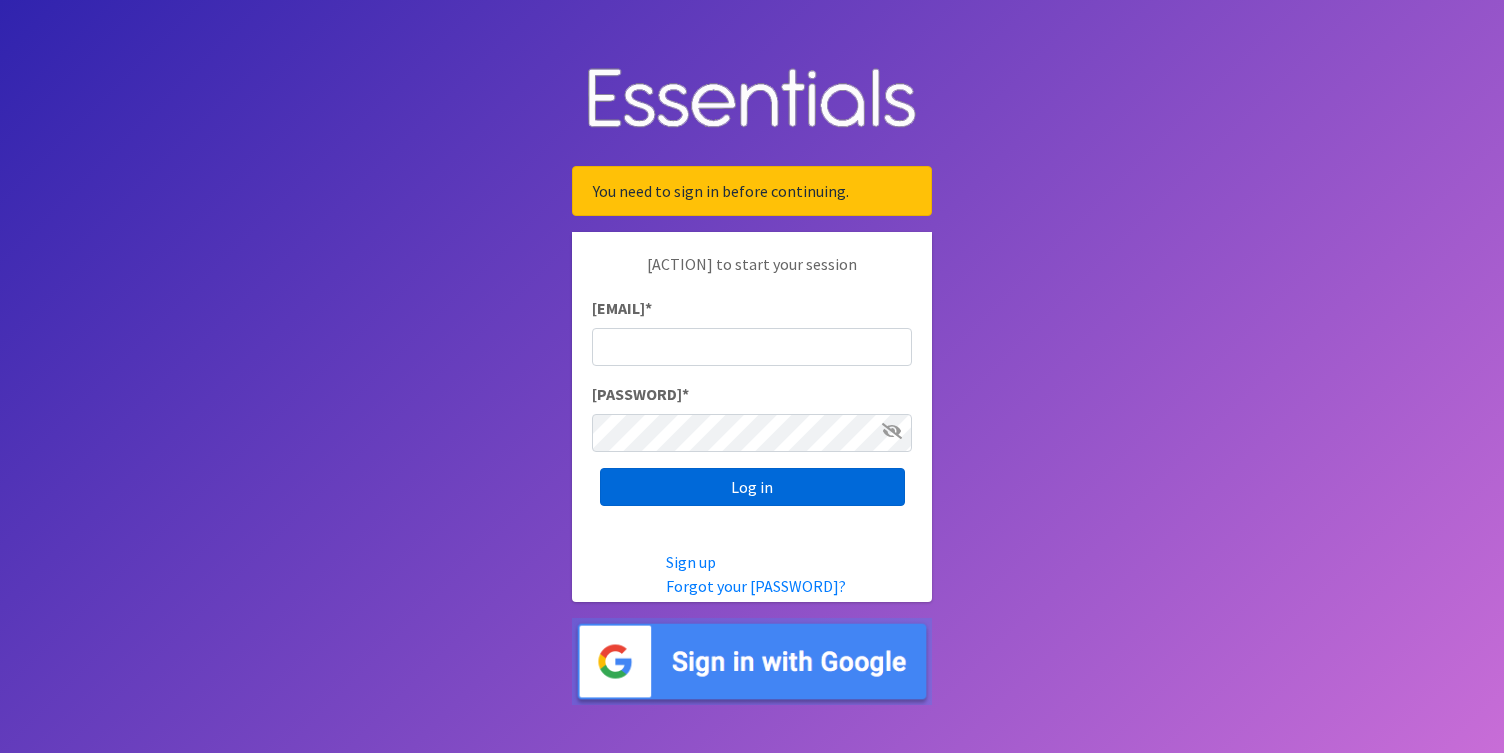 click on "Log in" at bounding box center [752, 487] 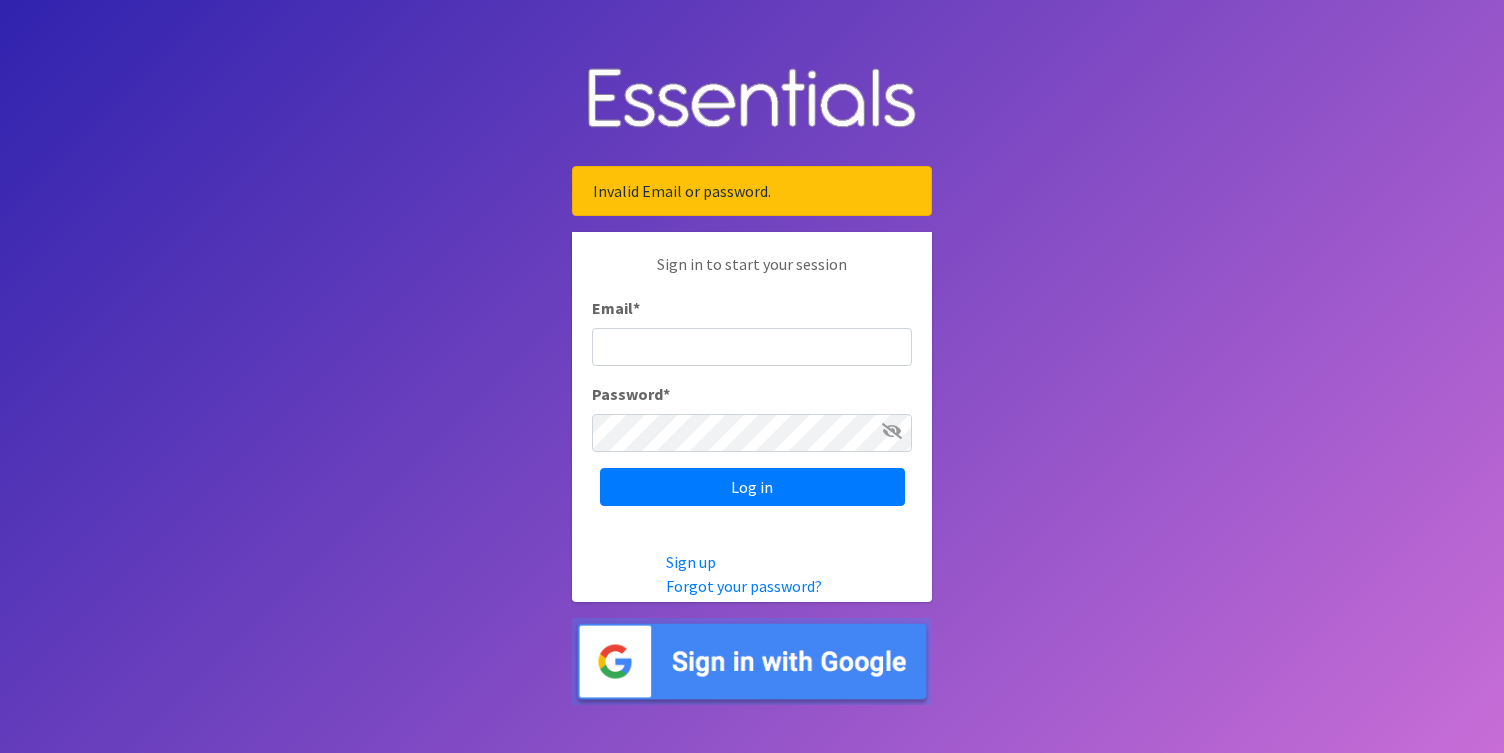 scroll, scrollTop: 0, scrollLeft: 0, axis: both 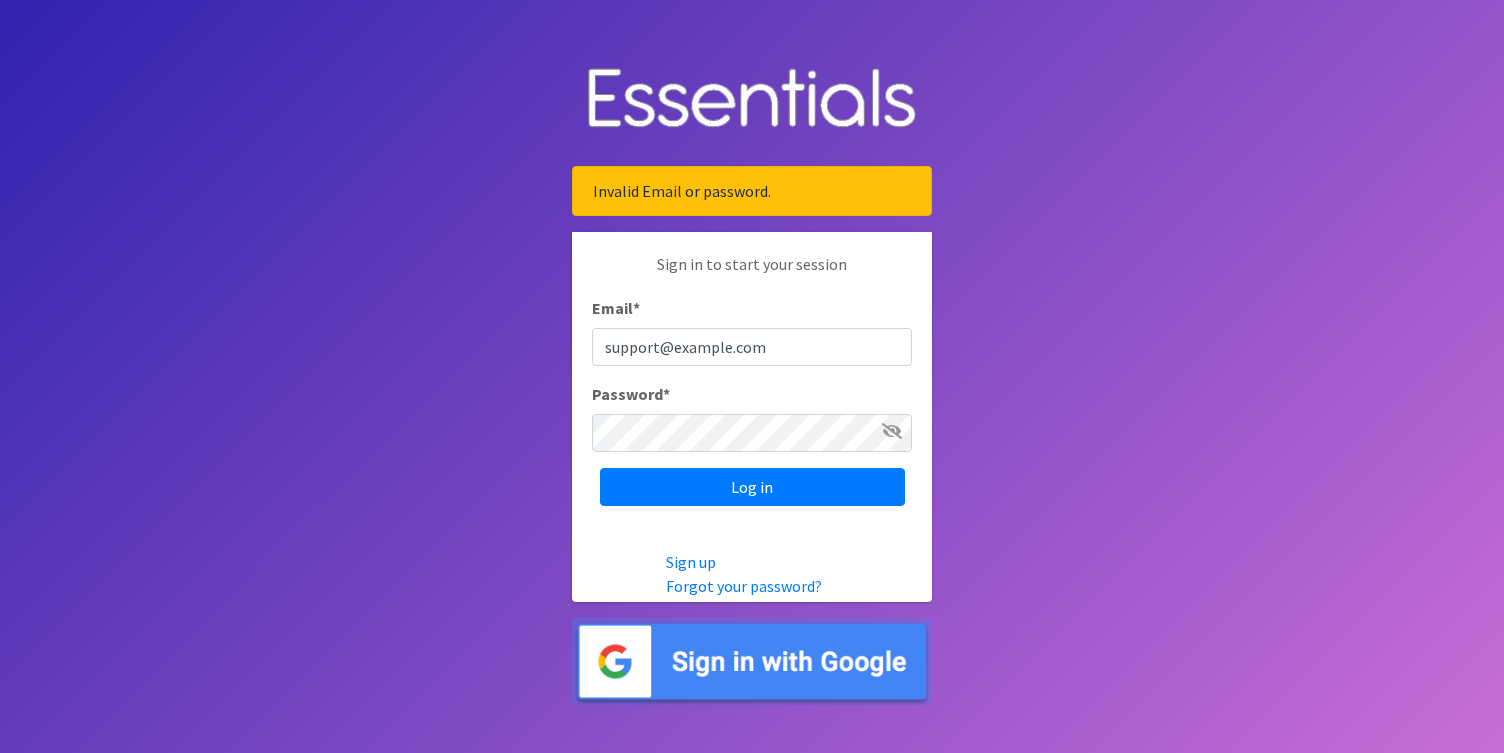 type on "admin@ourmci.org" 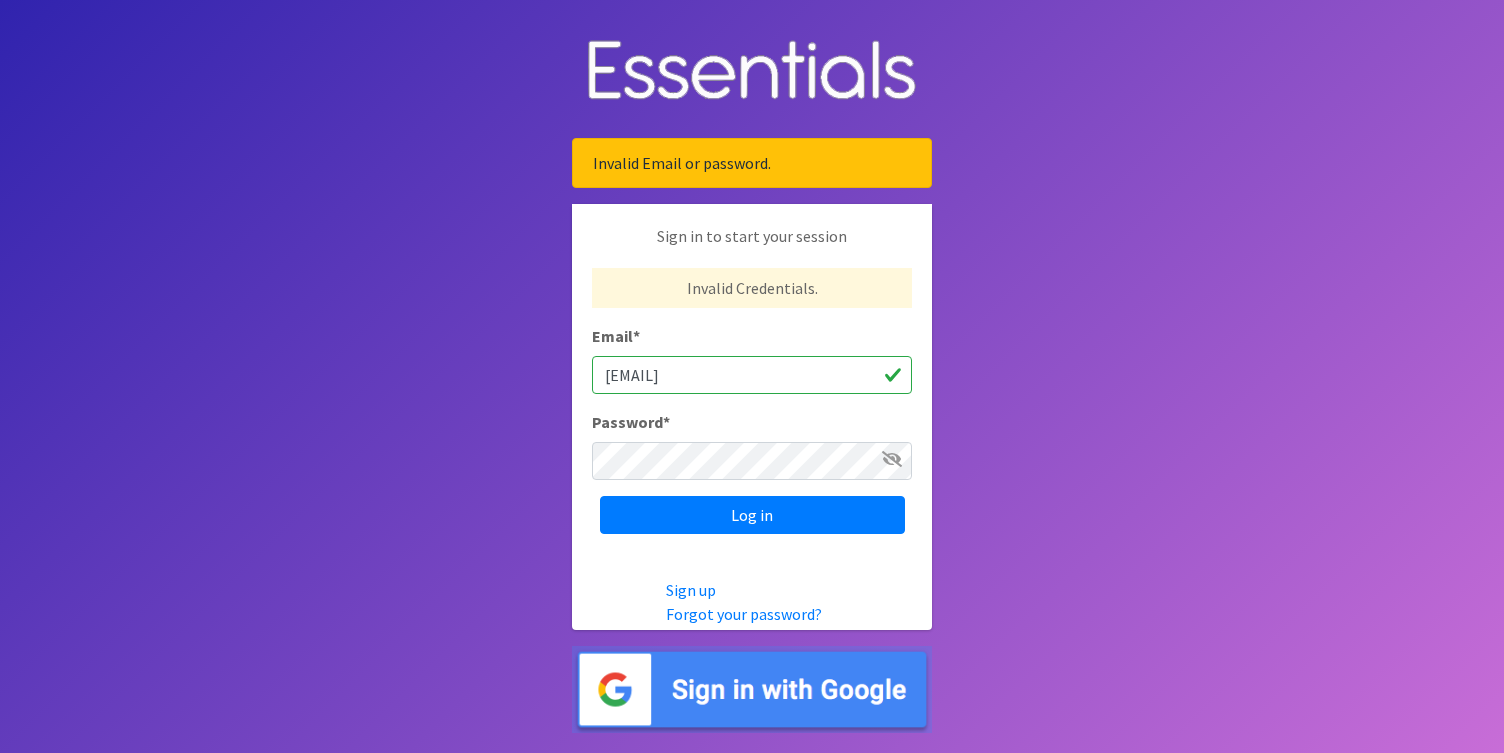 scroll, scrollTop: 0, scrollLeft: 0, axis: both 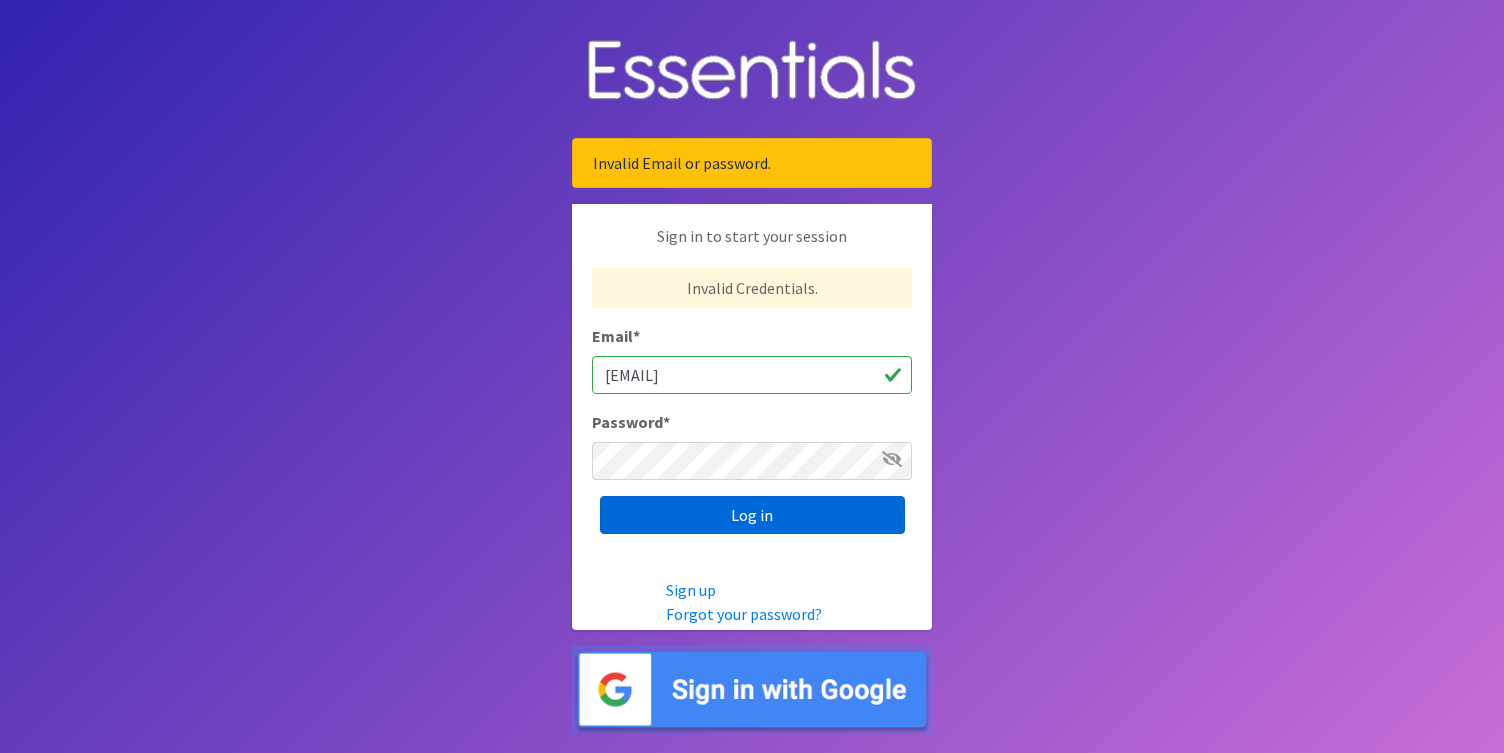 click on "Log in" at bounding box center (752, 515) 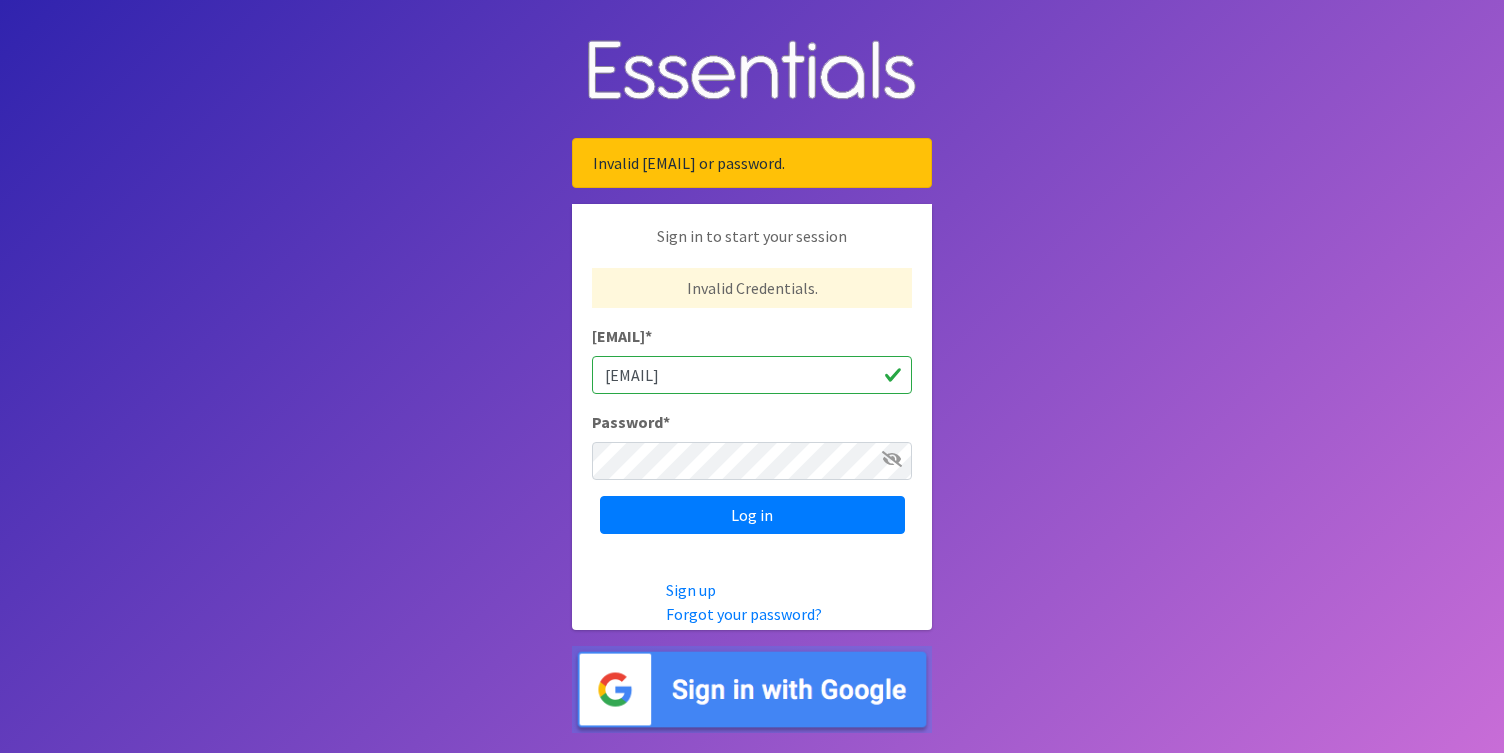 scroll, scrollTop: 0, scrollLeft: 0, axis: both 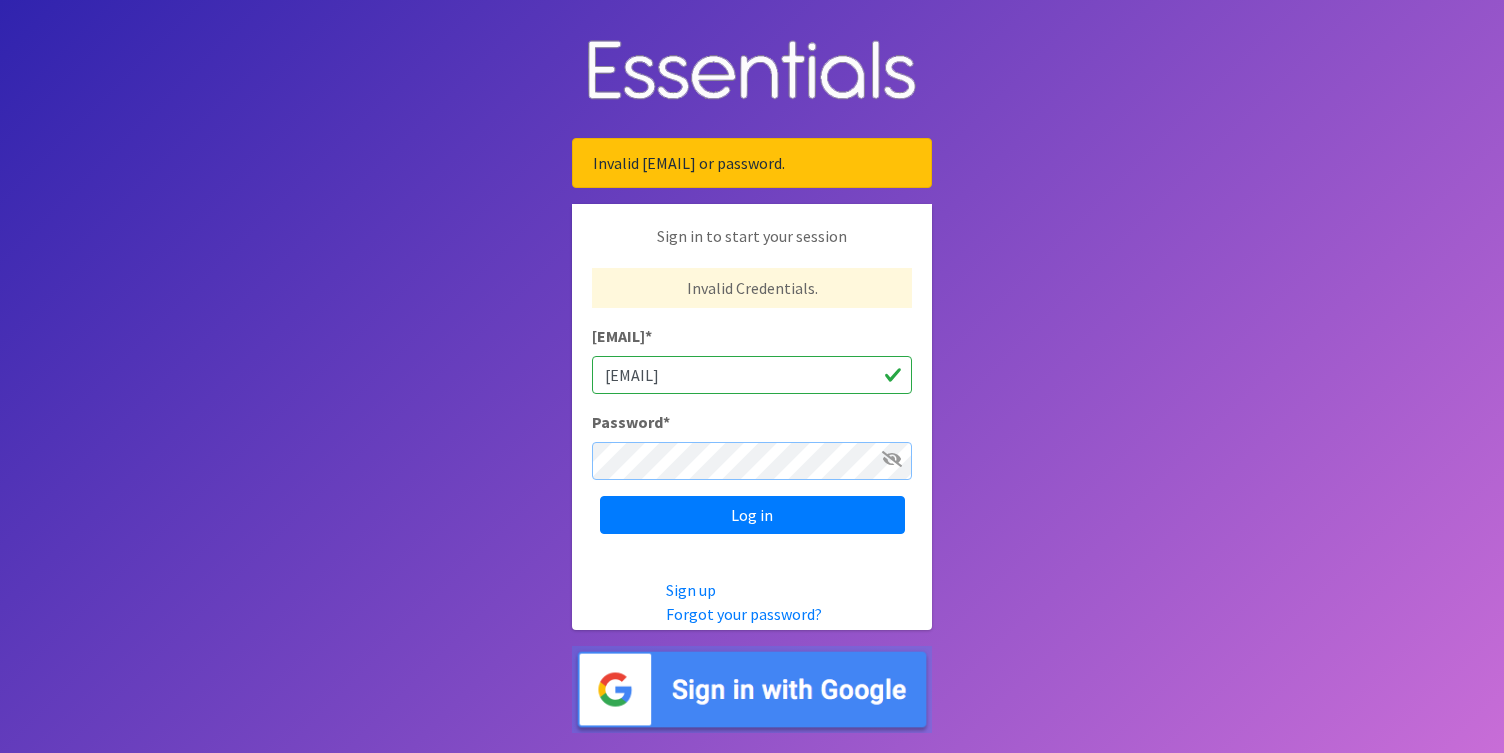 click on "Log in" at bounding box center [752, 515] 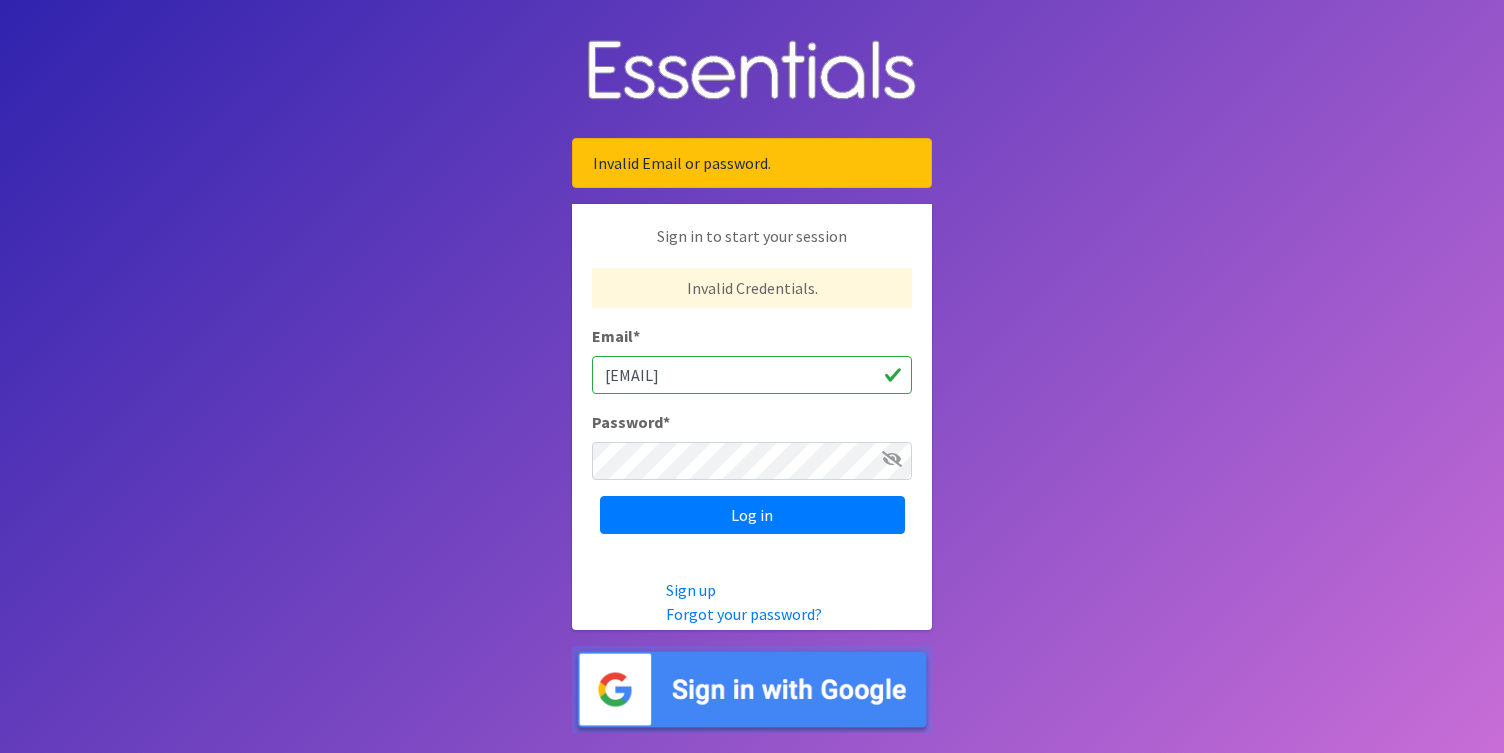 scroll, scrollTop: 0, scrollLeft: 0, axis: both 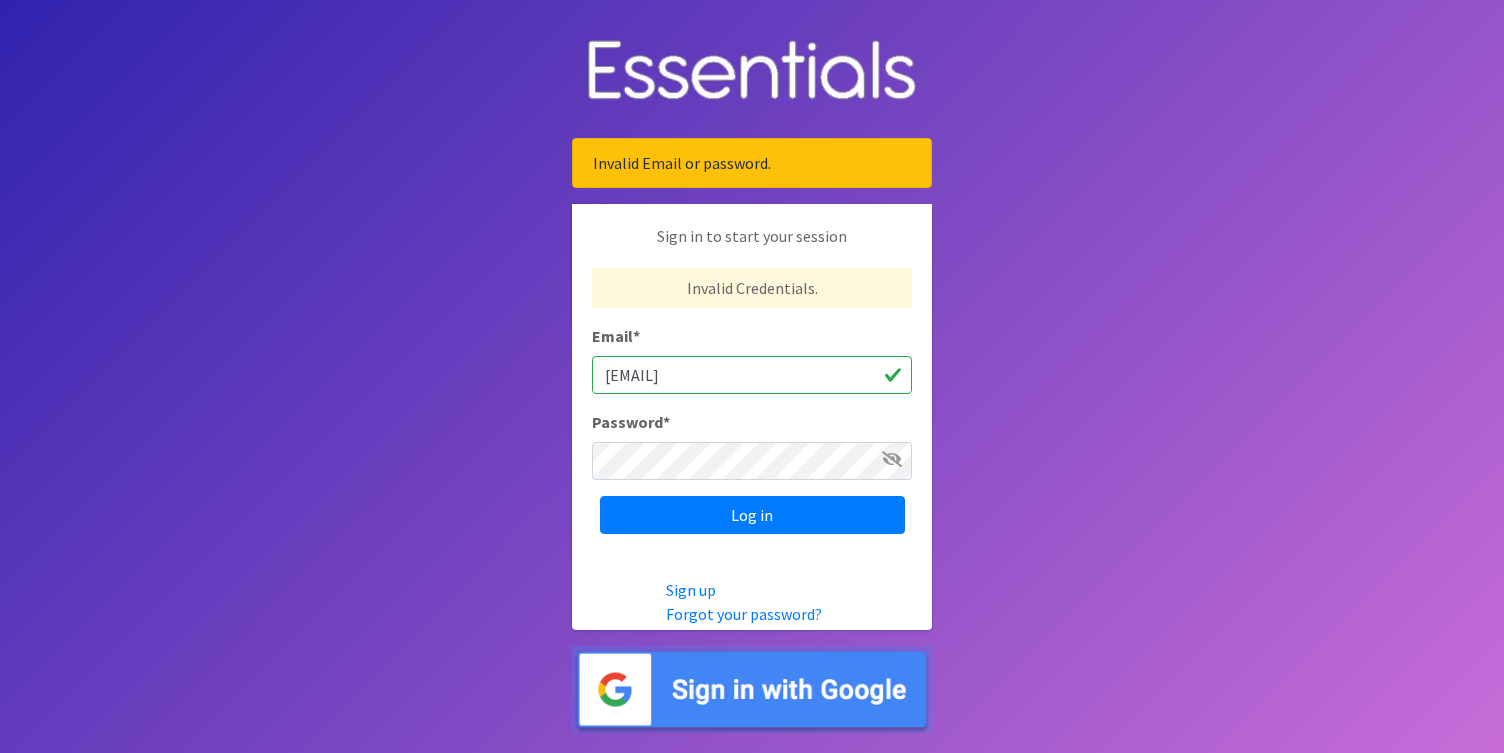 click on "support@example.com" at bounding box center [752, 375] 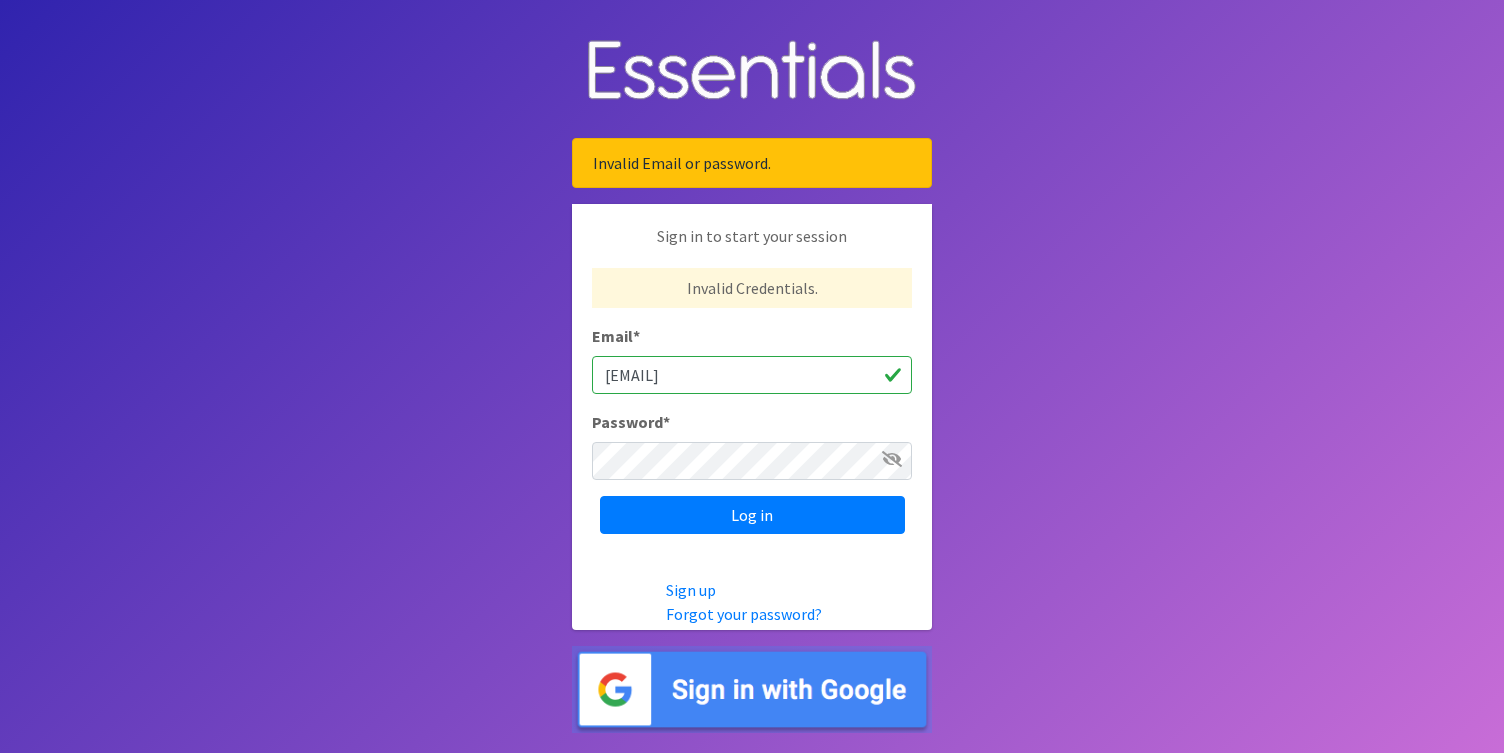 type on "[EMAIL]" 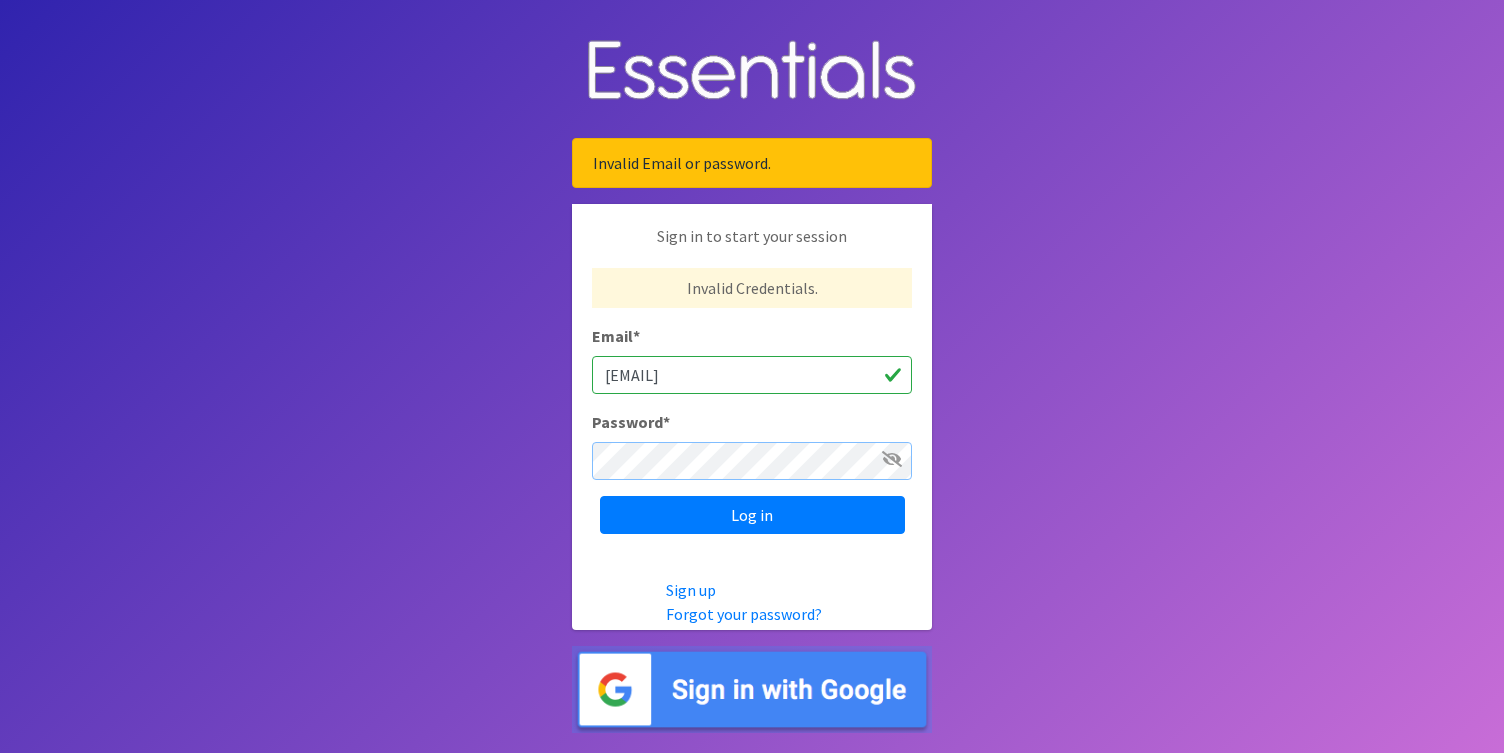 click on "Log in" at bounding box center (752, 515) 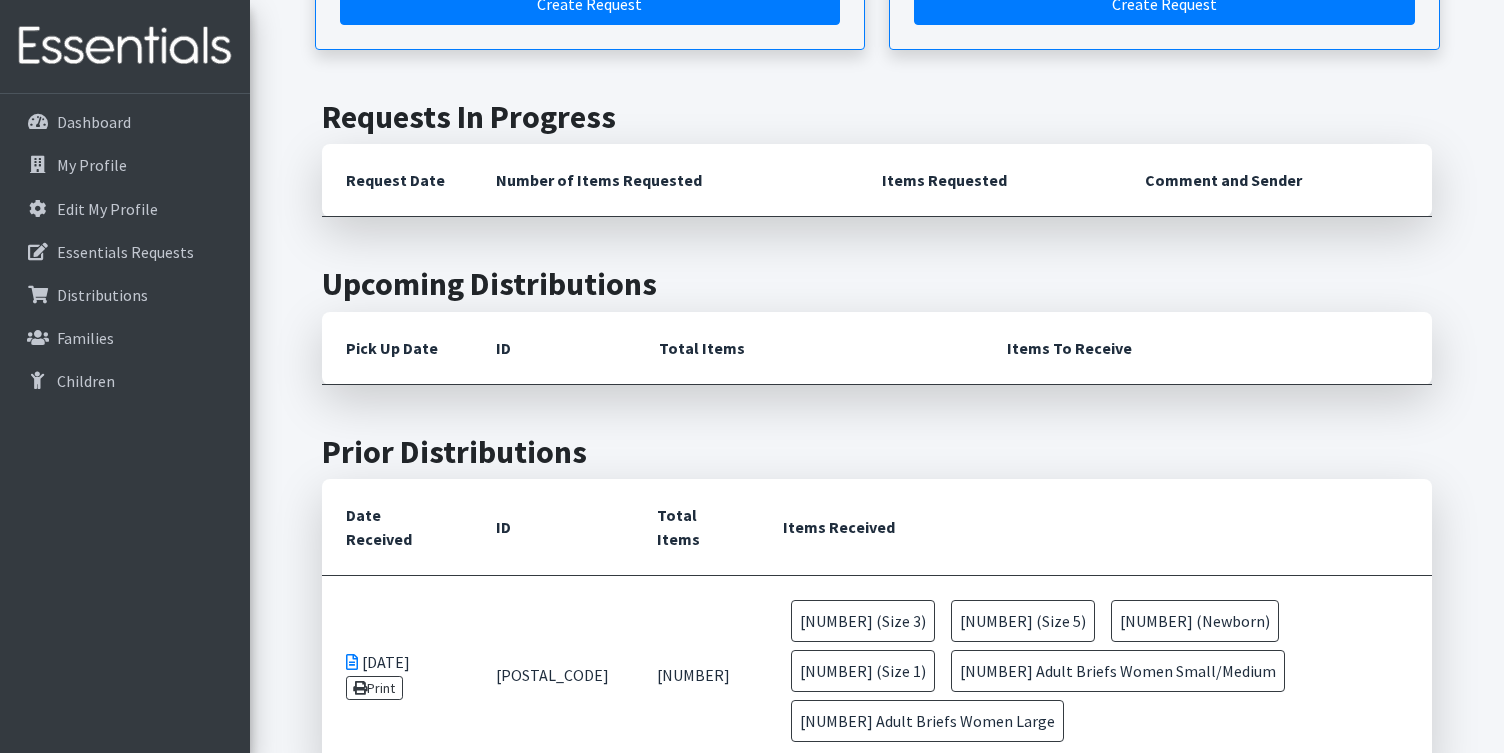 scroll, scrollTop: 497, scrollLeft: 0, axis: vertical 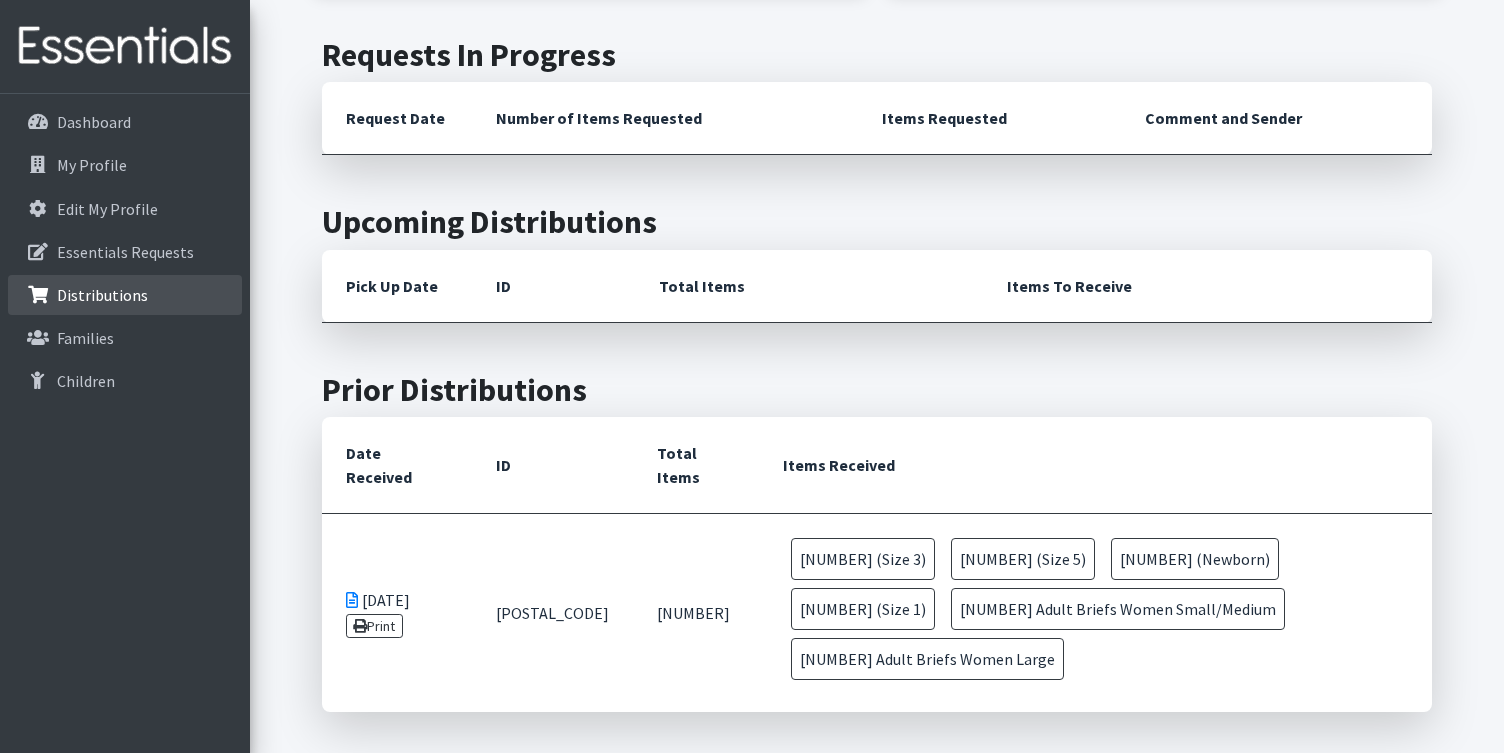 click on "Distributions" at bounding box center (125, 295) 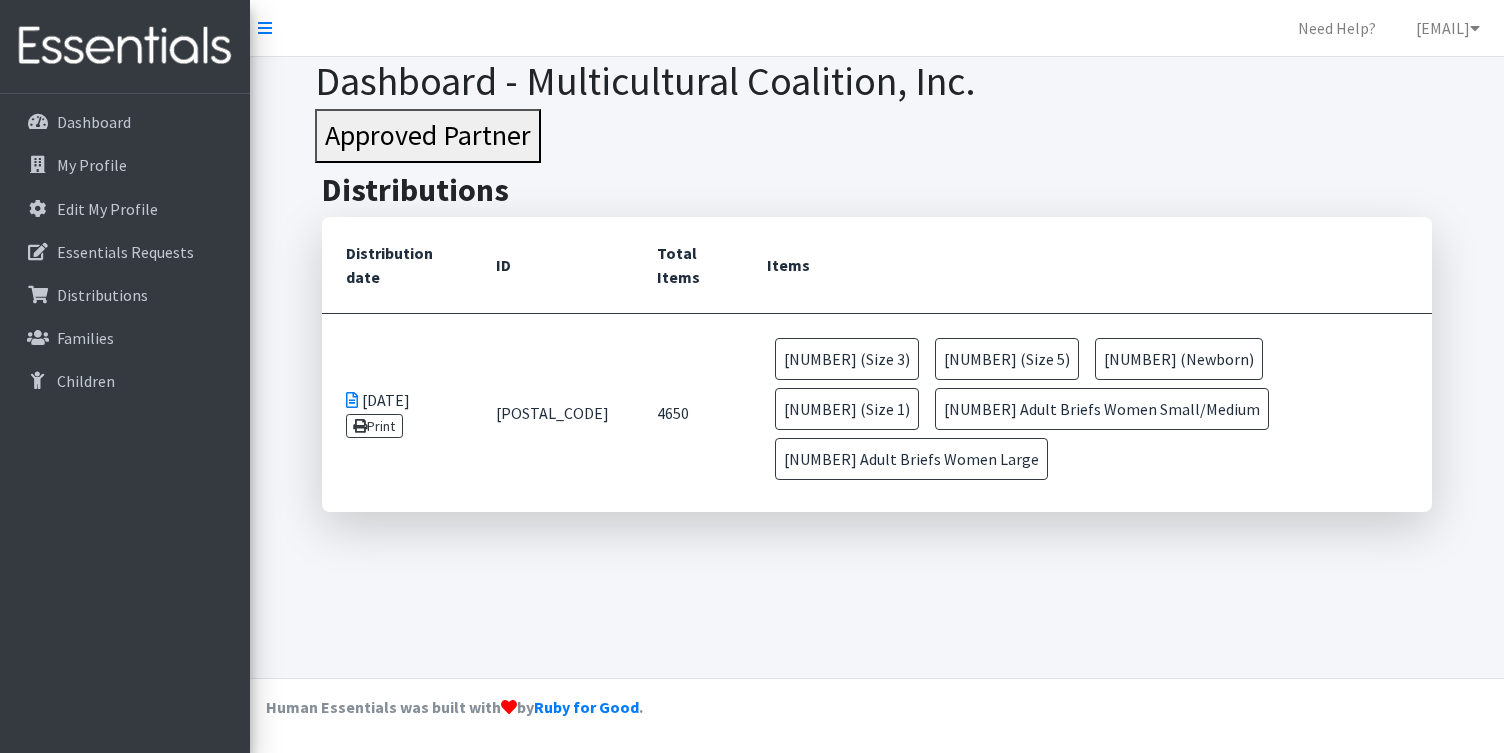 scroll, scrollTop: 0, scrollLeft: 0, axis: both 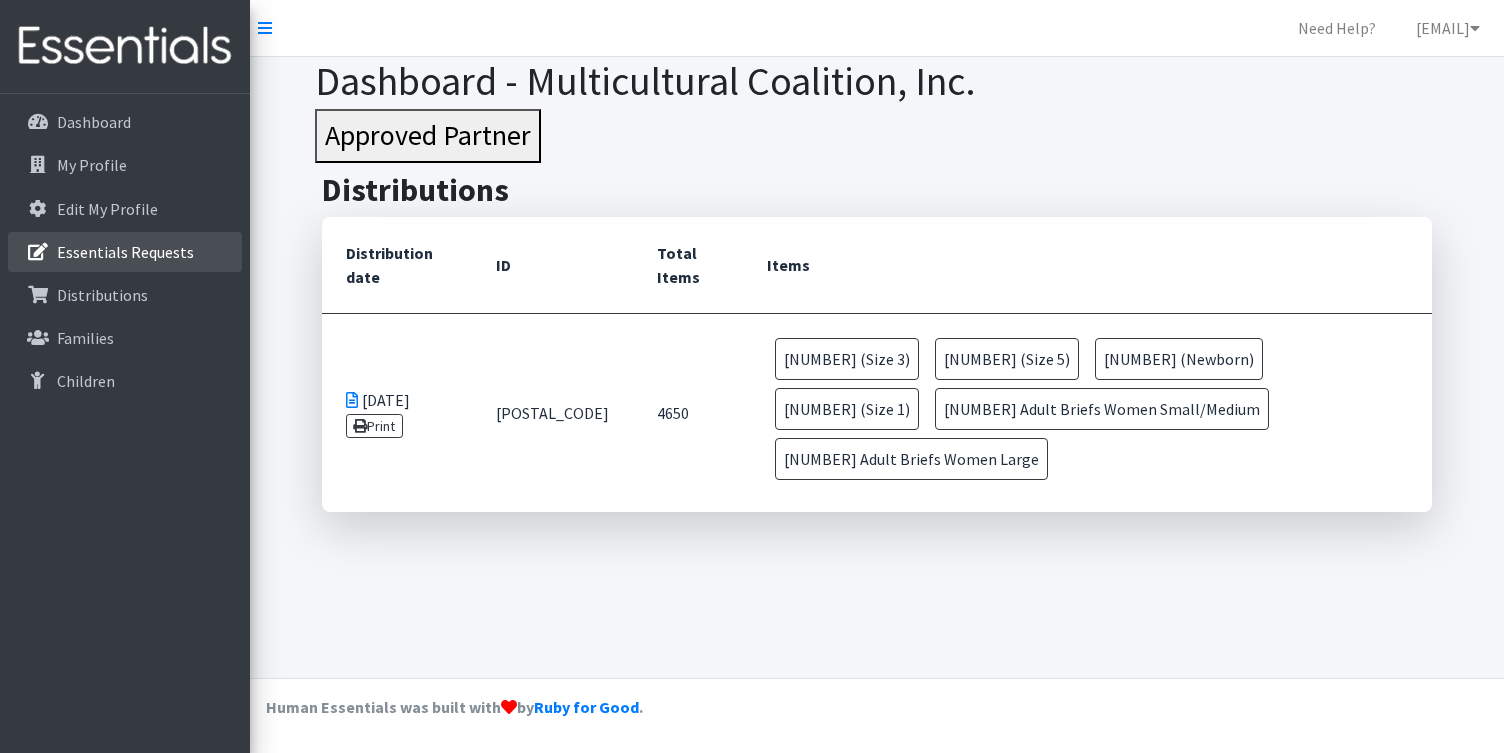 click on "Essentials Requests" at bounding box center [125, 252] 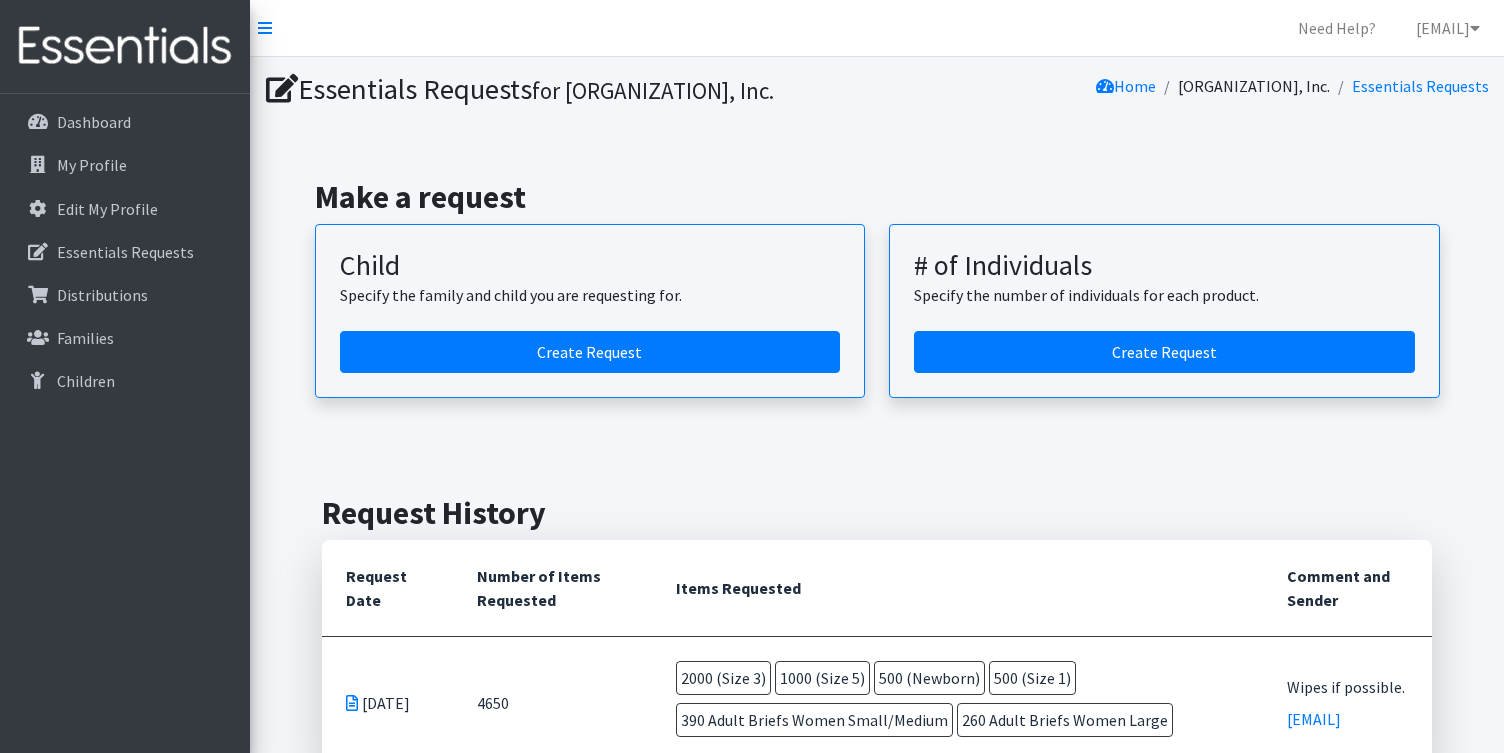 scroll, scrollTop: 0, scrollLeft: 0, axis: both 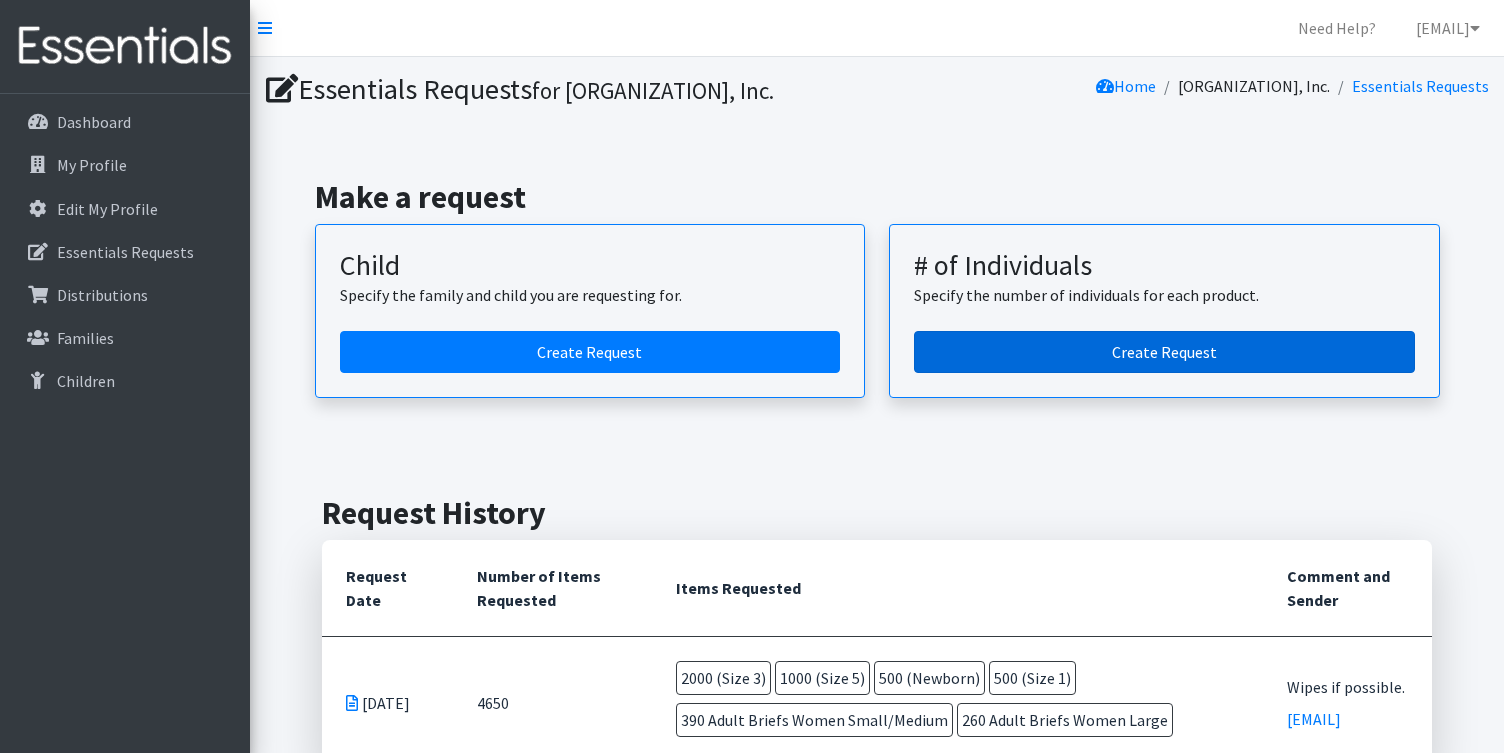 click on "Create Request" at bounding box center [1164, 352] 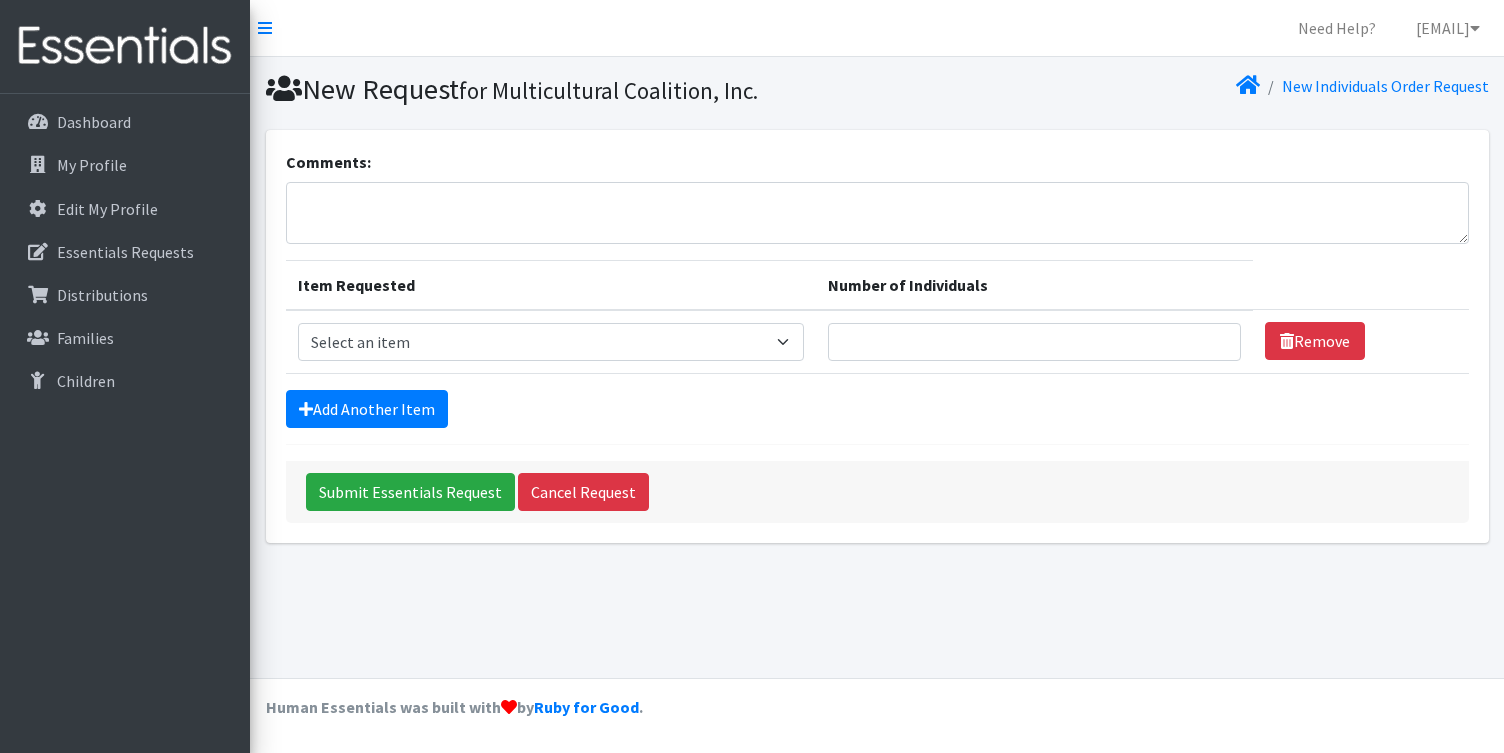 scroll, scrollTop: 0, scrollLeft: 0, axis: both 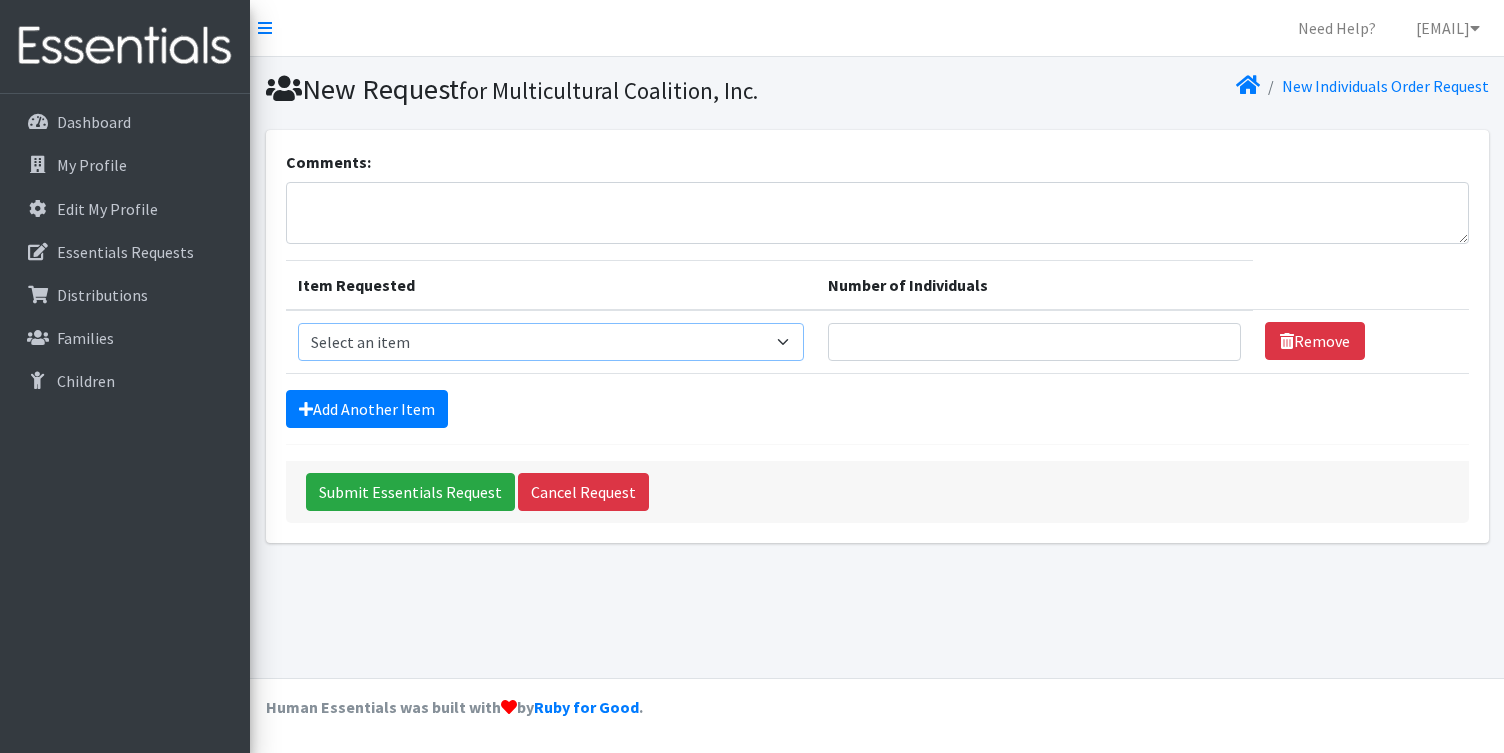 click on "Select an item
(Newborn)
(Preemie)
(Size 1)
(Size 2)
(Size 3)
(Size 4)
(Size 5)
(Size 6)
Adult Briefs (Medium/Large)
Adult Briefs (Small/Medium)
Adult Briefs (XXL)
Adult Briefs Men Large
Adult Briefs Men Small/Medium
Adult Briefs Men X-Large
Adult Briefs Women Large
Adult Briefs Women Medium
Adult Briefs Women Small/Medium
Adult Briefs Women X-Large
CHUX Bed Pads (Disposable)
Cloth Swim Diaper Large
Cloth Swim Diaper Medium
Cloth Swim Diaper One Size (12-35lb)
Cloth Swim Diaper Small
Cloth Swim Diaper XLarge
Cloth Trainer Kit 2T
Cloth Trainer Kit 3T
Cloth Trainer Kit 4T
Cloth Trainer Kit 5T
Disposable Inserts
Emergency Kit of 6 Cloth Diapers
Goodnights L/XL
Goodnights Large
Goodnights S/M
Goodnights Xlarge
Liners (Incontinence)
Liners (Menstrual)
Male Guards
Newborn Cloth Kit-7-12lb.
One Size Cloth Kit 12-35lb.
Pads (Menstrual)
Poise (Size 3)
Poise (Size 4)
Poise (Size 5)
Poise (Size 6)
Poise (Size 8)
Pull-Ups (2T-3T)" at bounding box center (551, 342) 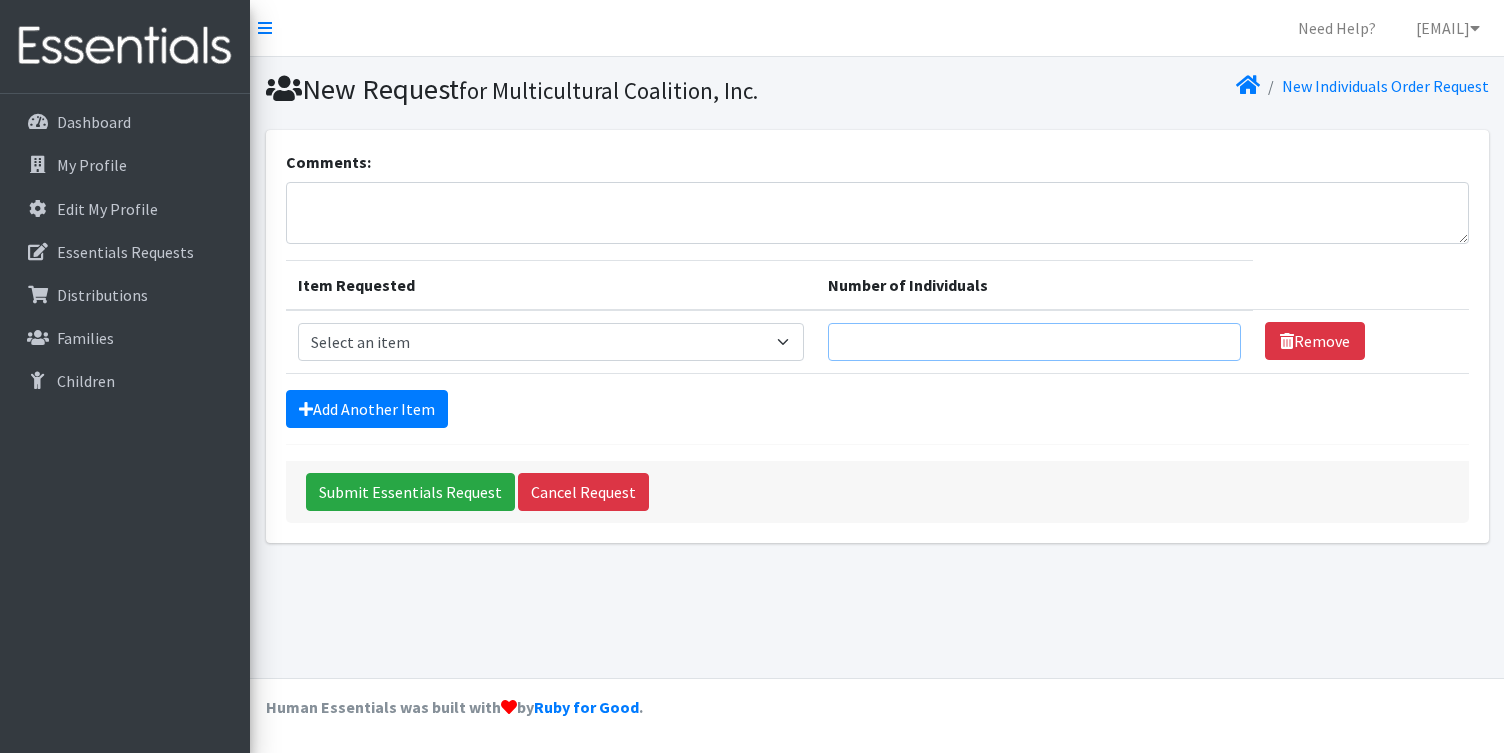 click on "Number of Individuals" at bounding box center (1034, 342) 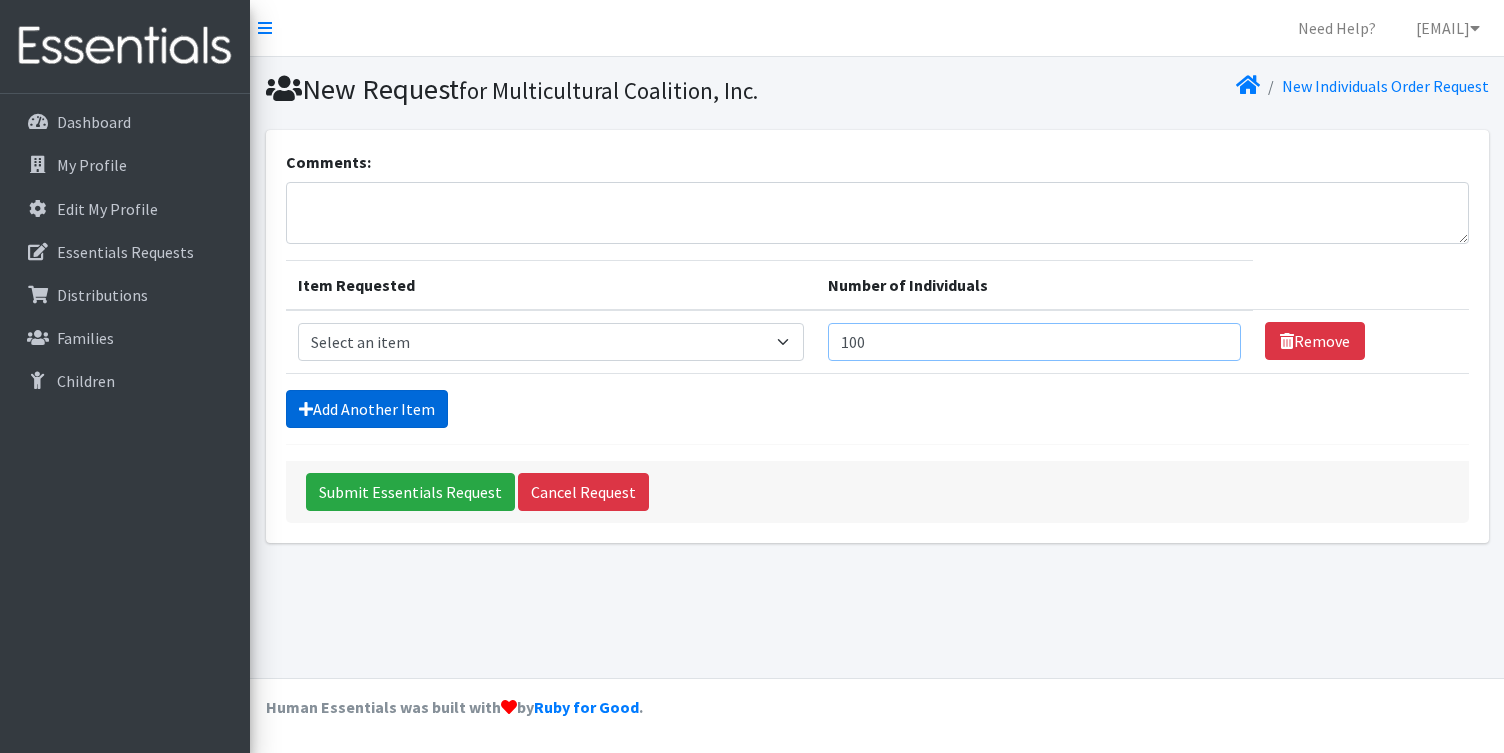 type on "100" 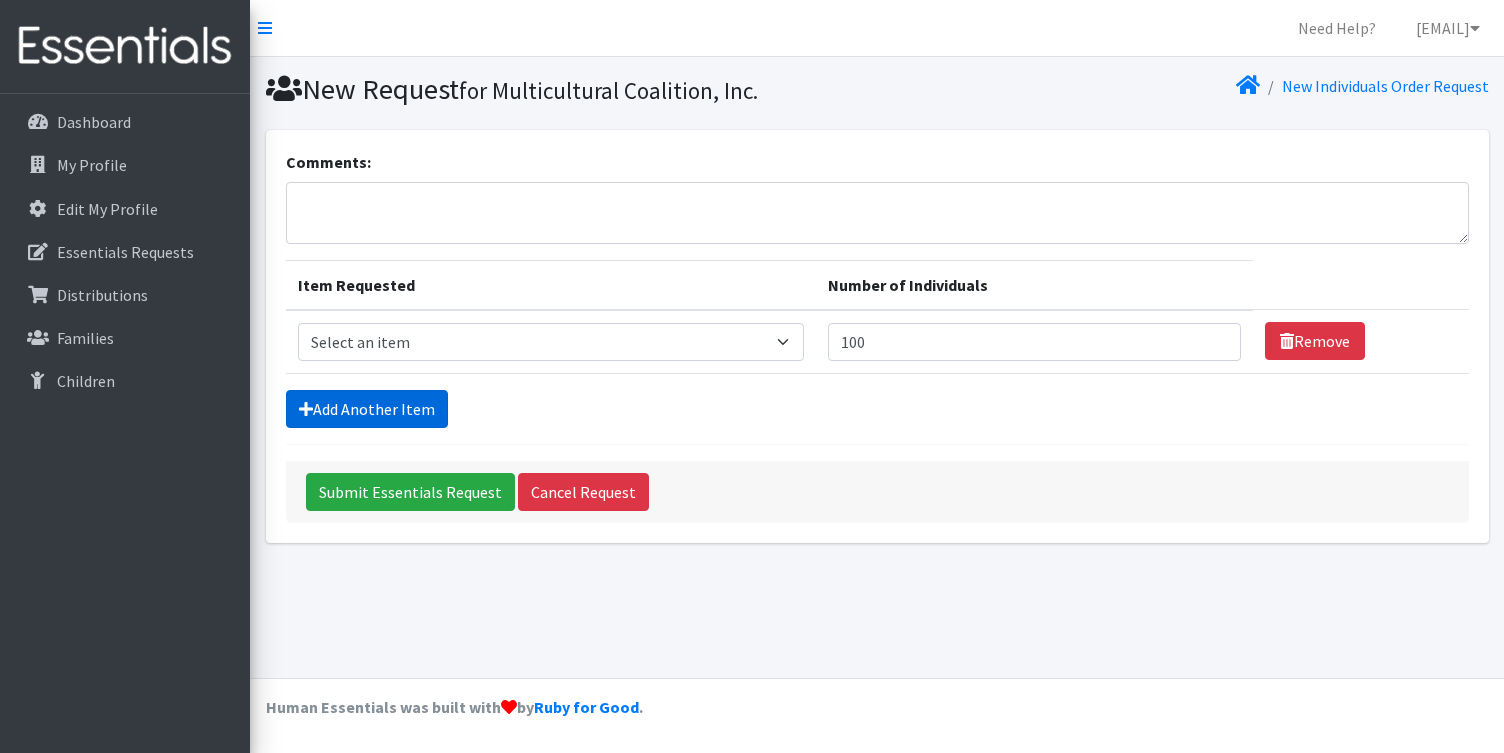 click on "Add Another Item" at bounding box center [367, 409] 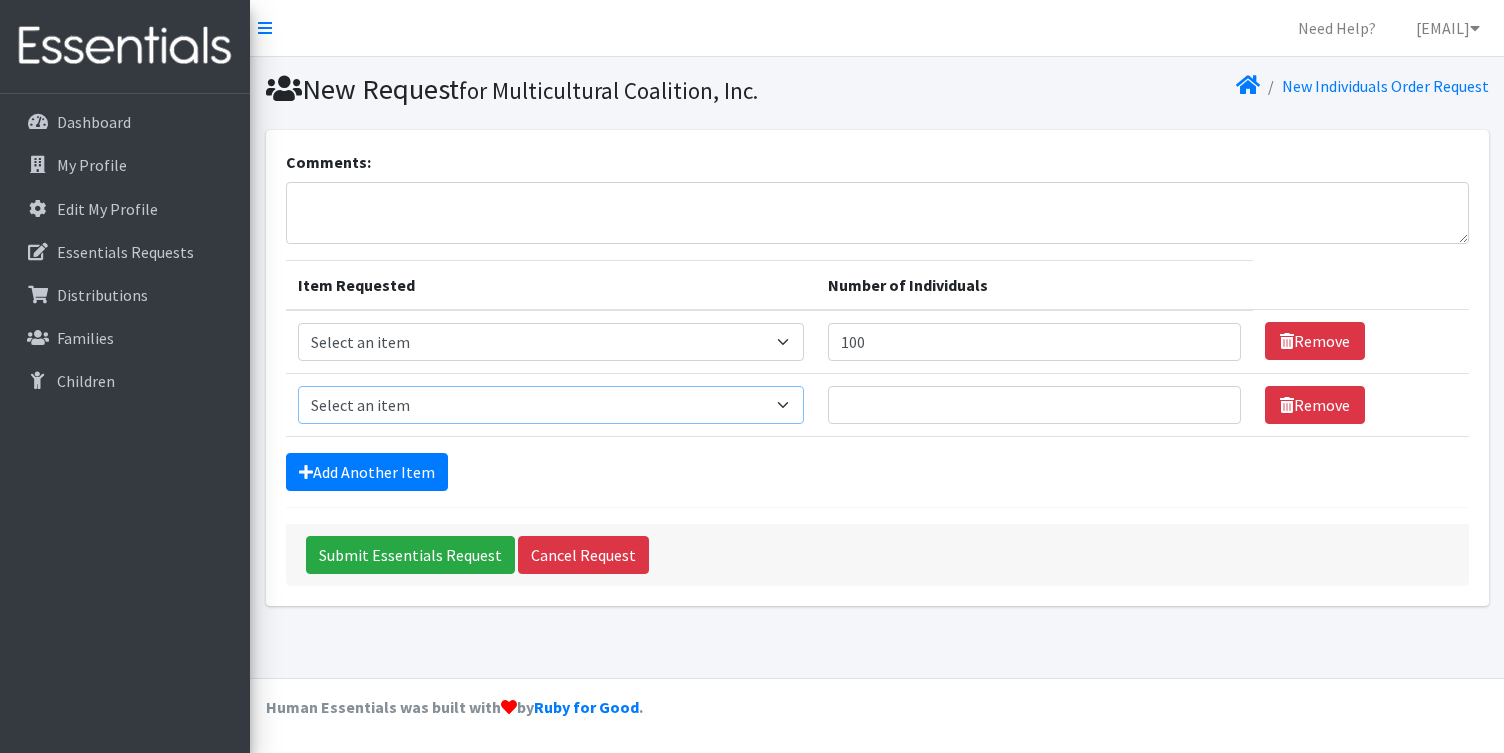 click on "Select an item
(Newborn)
(Preemie)
(Size 1)
(Size 2)
(Size 3)
(Size 4)
(Size 5)
(Size 6)
Adult Briefs (Medium/Large)
Adult Briefs (Small/Medium)
Adult Briefs (XXL)
Adult Briefs Men Large
Adult Briefs Men Small/Medium
Adult Briefs Men X-Large
Adult Briefs Women Large
Adult Briefs Women Medium
Adult Briefs Women Small/Medium
Adult Briefs Women X-Large
CHUX Bed Pads (Disposable)
Cloth Swim Diaper Large
Cloth Swim Diaper Medium
Cloth Swim Diaper One Size (12-35lb)
Cloth Swim Diaper Small
Cloth Swim Diaper XLarge
Cloth Trainer Kit 2T
Cloth Trainer Kit 3T
Cloth Trainer Kit 4T
Cloth Trainer Kit 5T
Disposable Inserts
Emergency Kit of 6 Cloth Diapers
Goodnights L/XL
Goodnights Large
Goodnights S/M
Goodnights Xlarge
Liners (Incontinence)
Liners (Menstrual)
Male Guards
Newborn Cloth Kit-7-12lb.
One Size Cloth Kit 12-35lb.
Pads (Menstrual)
Poise (Size 3)
Poise (Size 4)
Poise (Size 5)
Poise (Size 6)
Poise (Size 8)
Pull-Ups (2T-3T)" at bounding box center (551, 405) 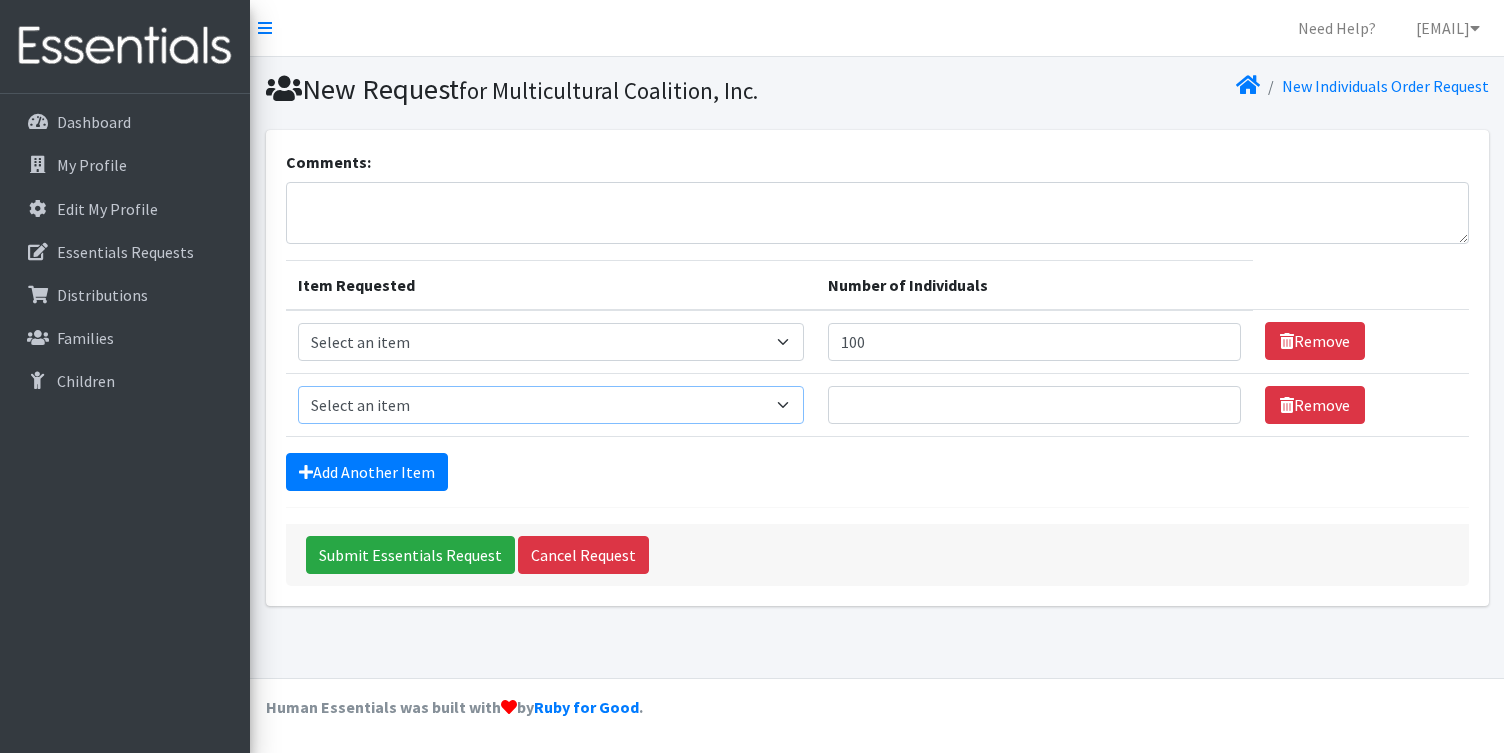 select on "[NUMBER]" 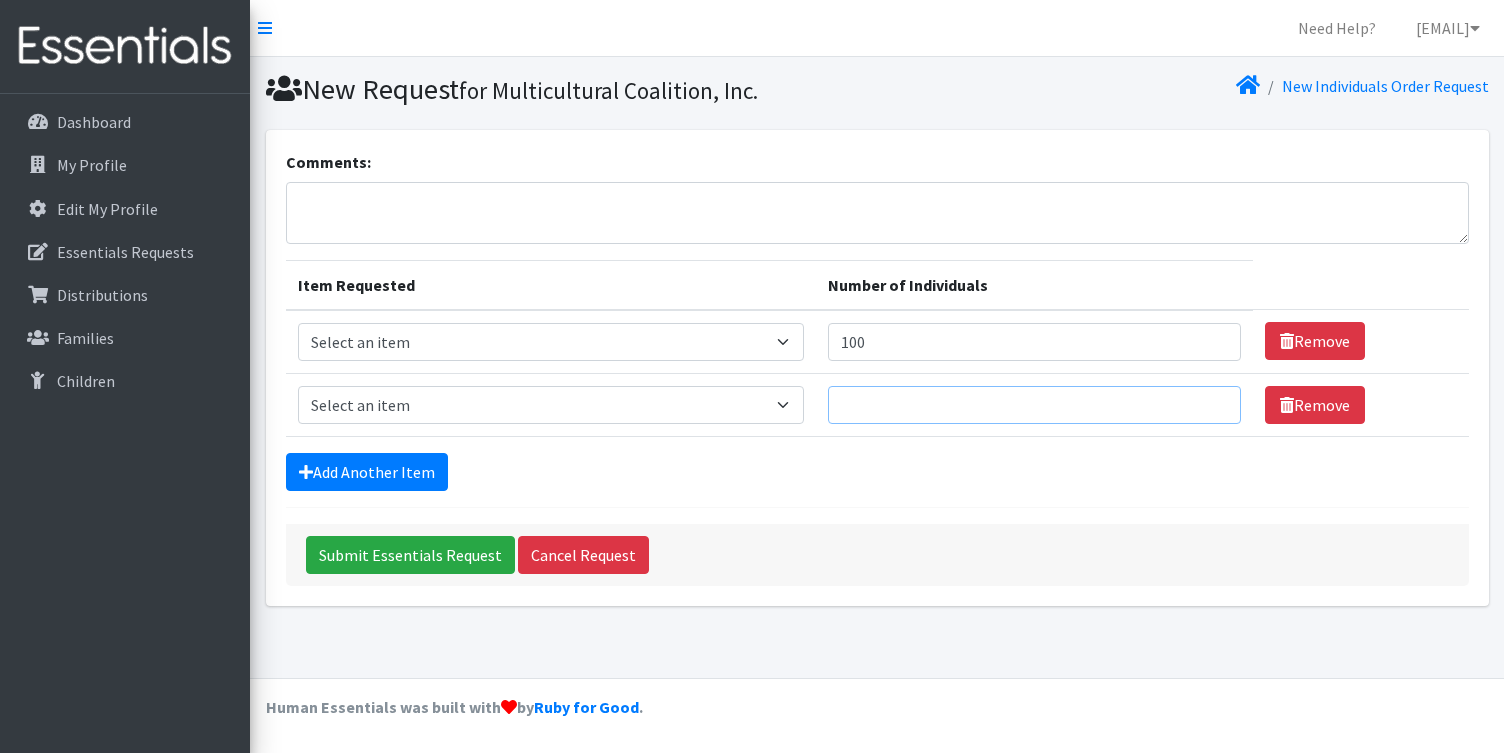 click on "Number of Individuals" at bounding box center [1034, 405] 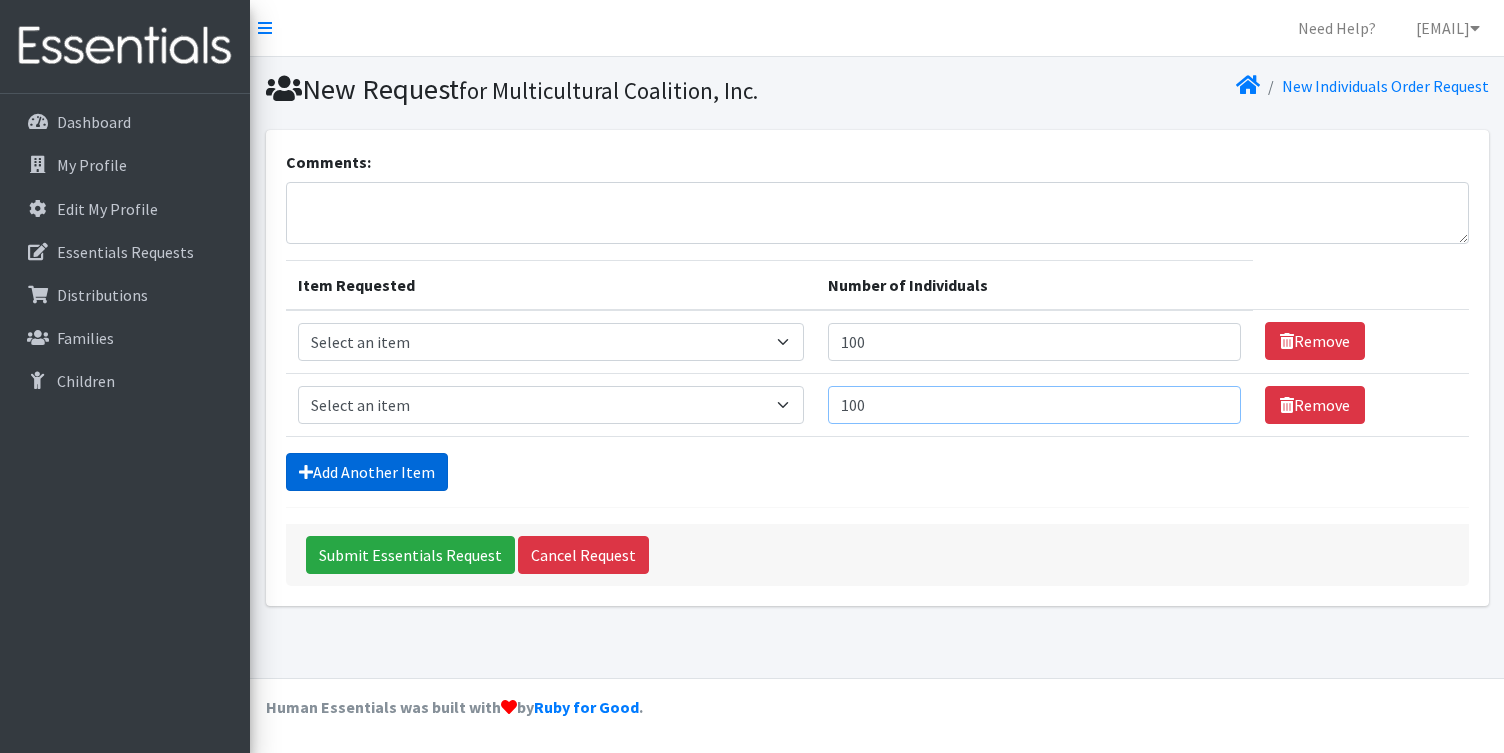 type on "100" 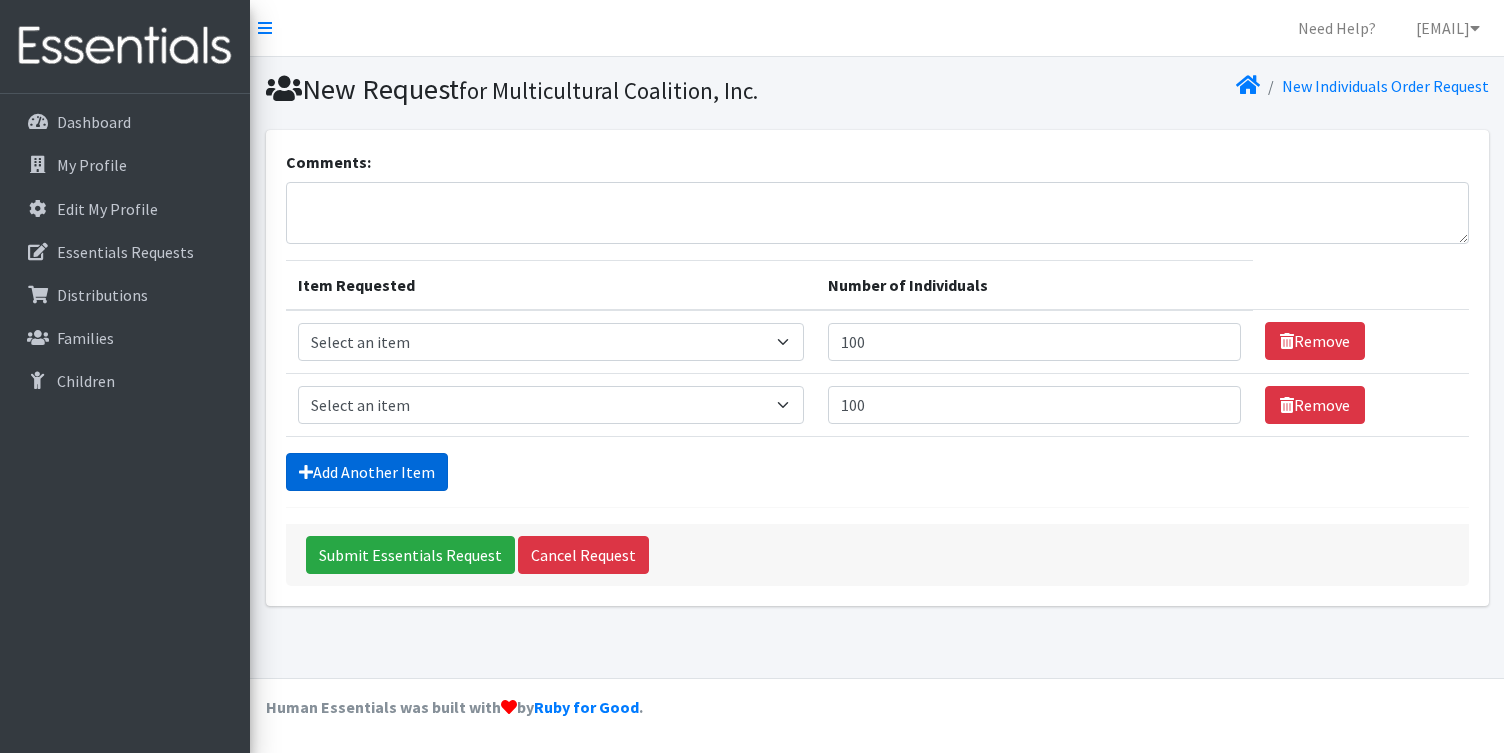 click on "Add Another Item" at bounding box center [367, 472] 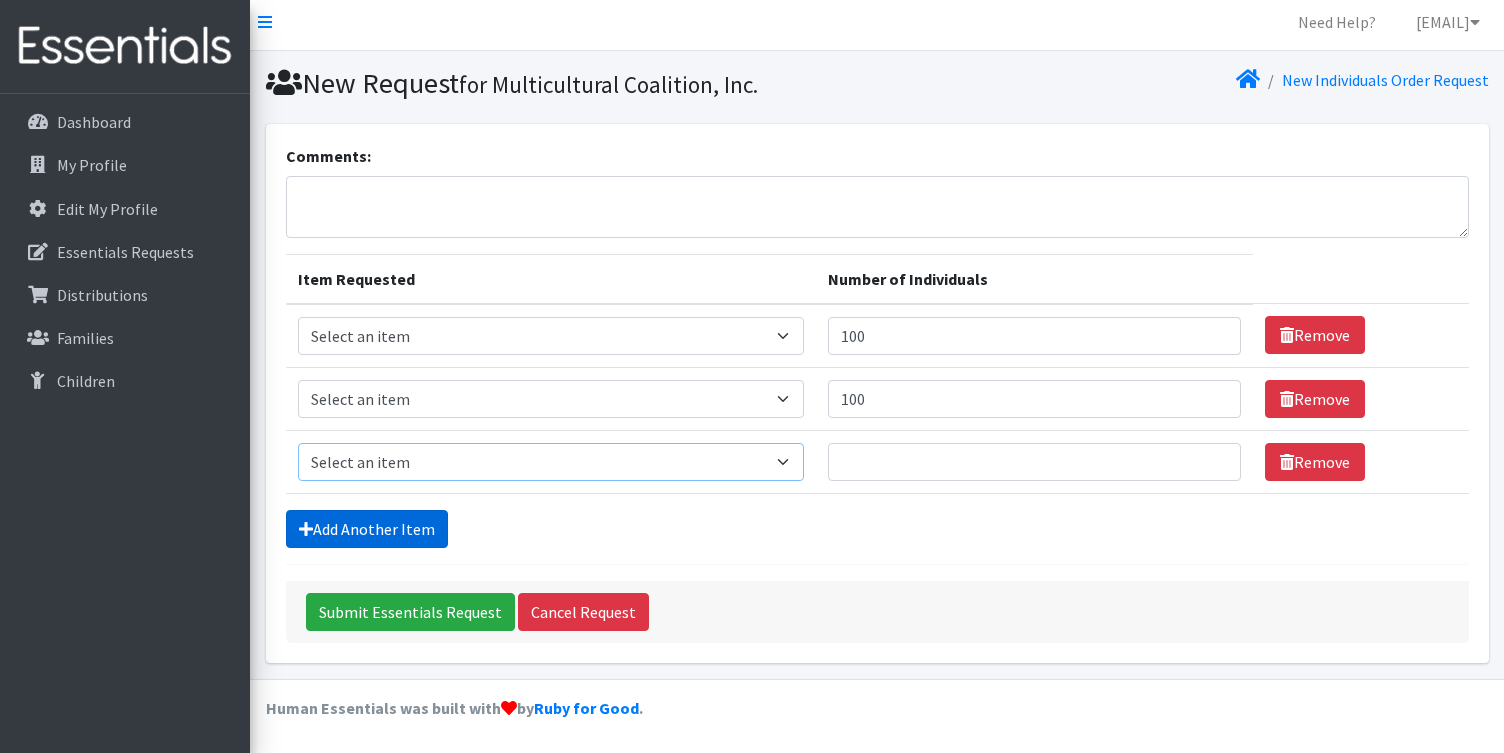 click on "Select an item
(Newborn)
(Preemie)
(Size 1)
(Size 2)
(Size 3)
(Size 4)
(Size 5)
(Size 6)
Adult Briefs (Medium/Large)
Adult Briefs (Small/Medium)
Adult Briefs (XXL)
Adult Briefs Men Large
Adult Briefs Men Small/Medium
Adult Briefs Men X-Large
Adult Briefs Women Large
Adult Briefs Women Medium
Adult Briefs Women Small/Medium
Adult Briefs Women X-Large
CHUX Bed Pads (Disposable)
Cloth Swim Diaper Large
Cloth Swim Diaper Medium
Cloth Swim Diaper One Size (12-35lb)
Cloth Swim Diaper Small
Cloth Swim Diaper XLarge
Cloth Trainer Kit 2T
Cloth Trainer Kit 3T
Cloth Trainer Kit 4T
Cloth Trainer Kit 5T
Disposable Inserts
Emergency Kit of 6 Cloth Diapers
Goodnights L/XL
Goodnights Large
Goodnights S/M
Goodnights Xlarge
Liners (Incontinence)
Liners (Menstrual)
Male Guards
Newborn Cloth Kit-7-12lb.
One Size Cloth Kit 12-35lb.
Pads (Menstrual)
Poise (Size 3)
Poise (Size 4)
Poise (Size 5)
Poise (Size 6)
Poise (Size 8)
Pull-Ups (2T-3T)" at bounding box center [551, 462] 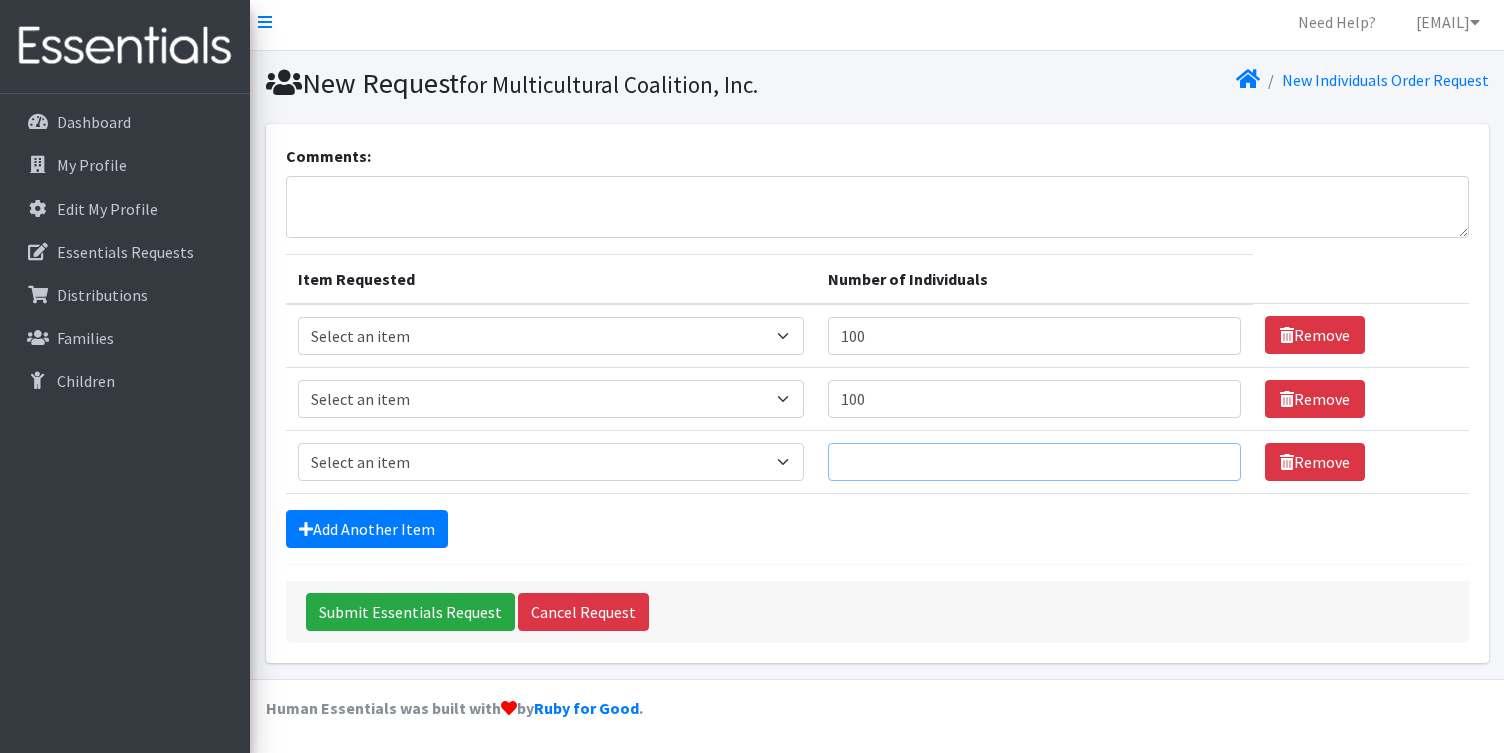 click on "Number of Individuals" at bounding box center (1034, 462) 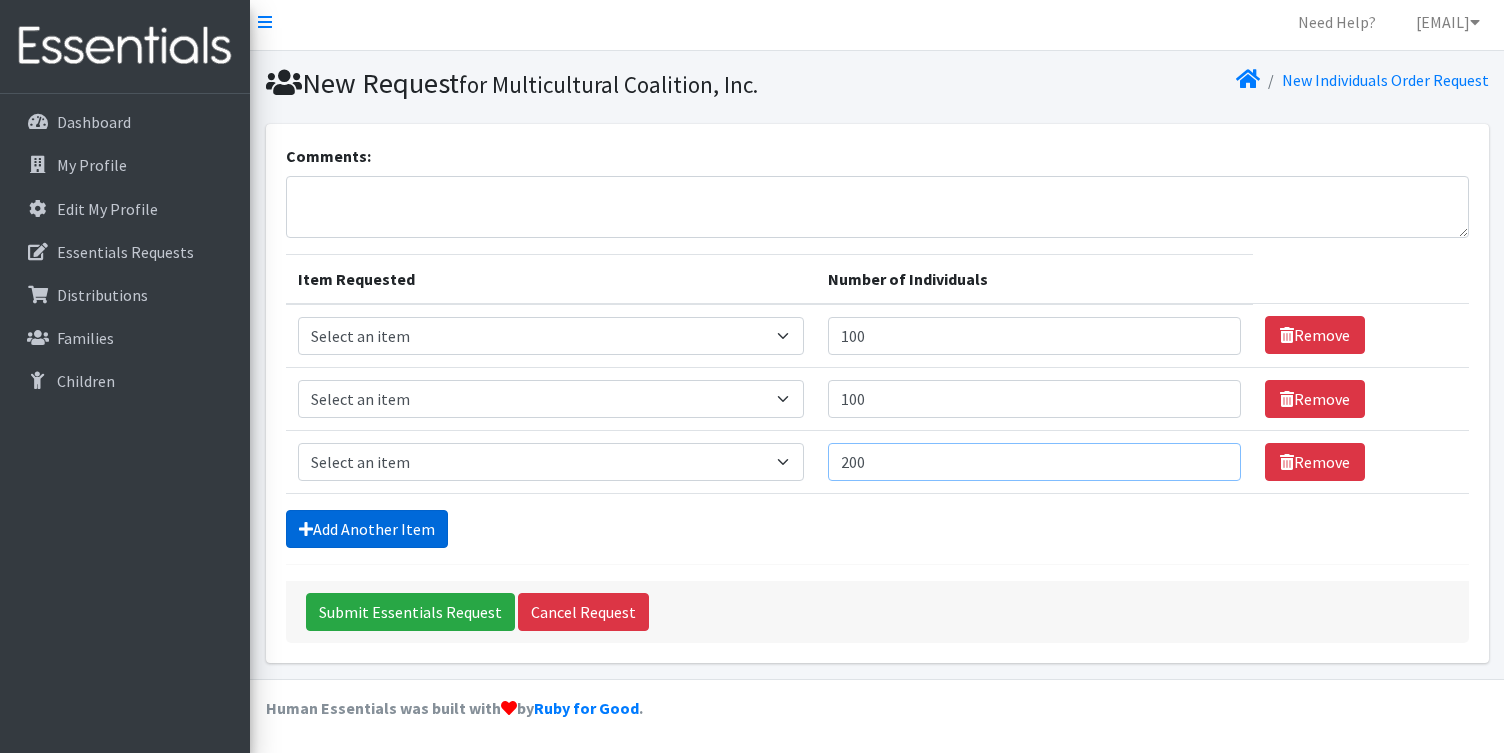 type on "200" 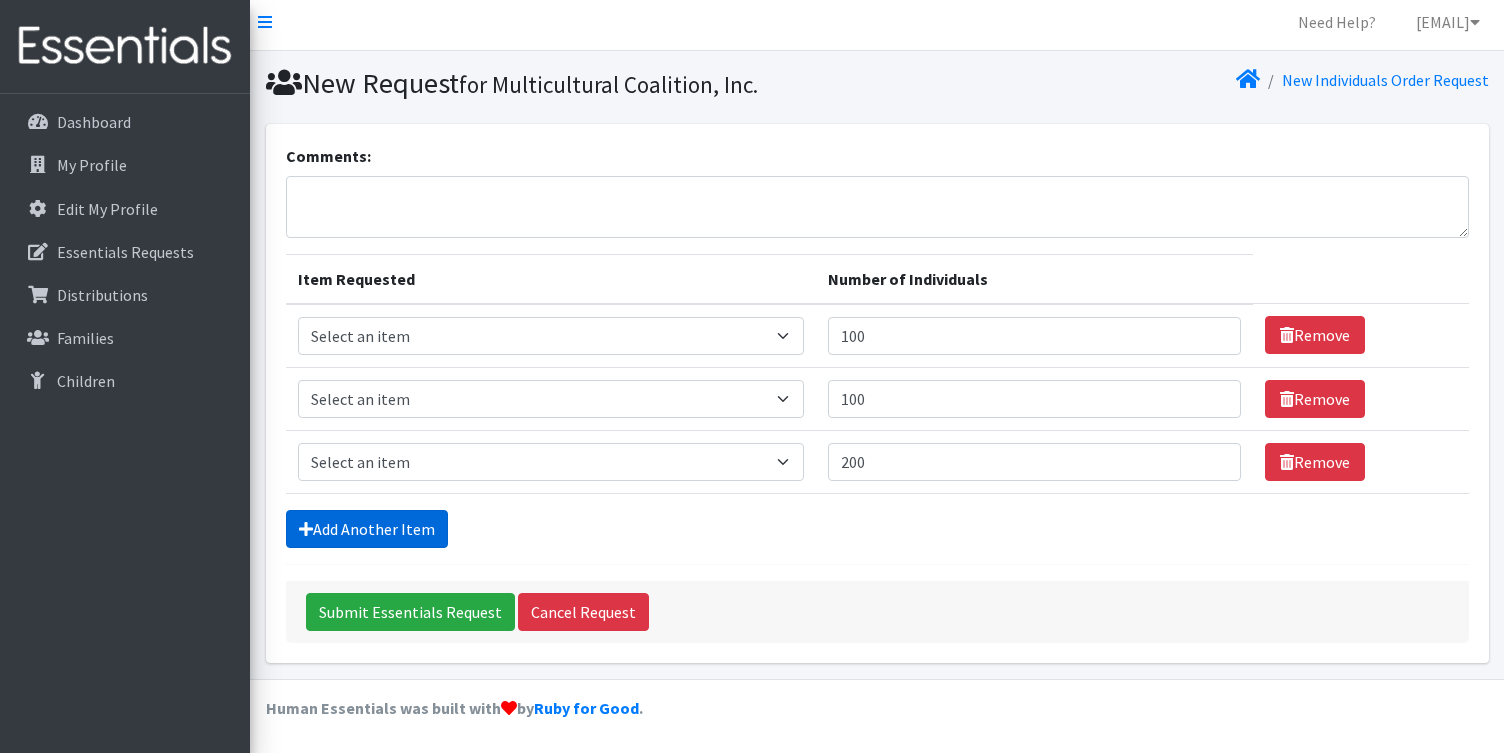 click on "Add Another Item" at bounding box center [367, 529] 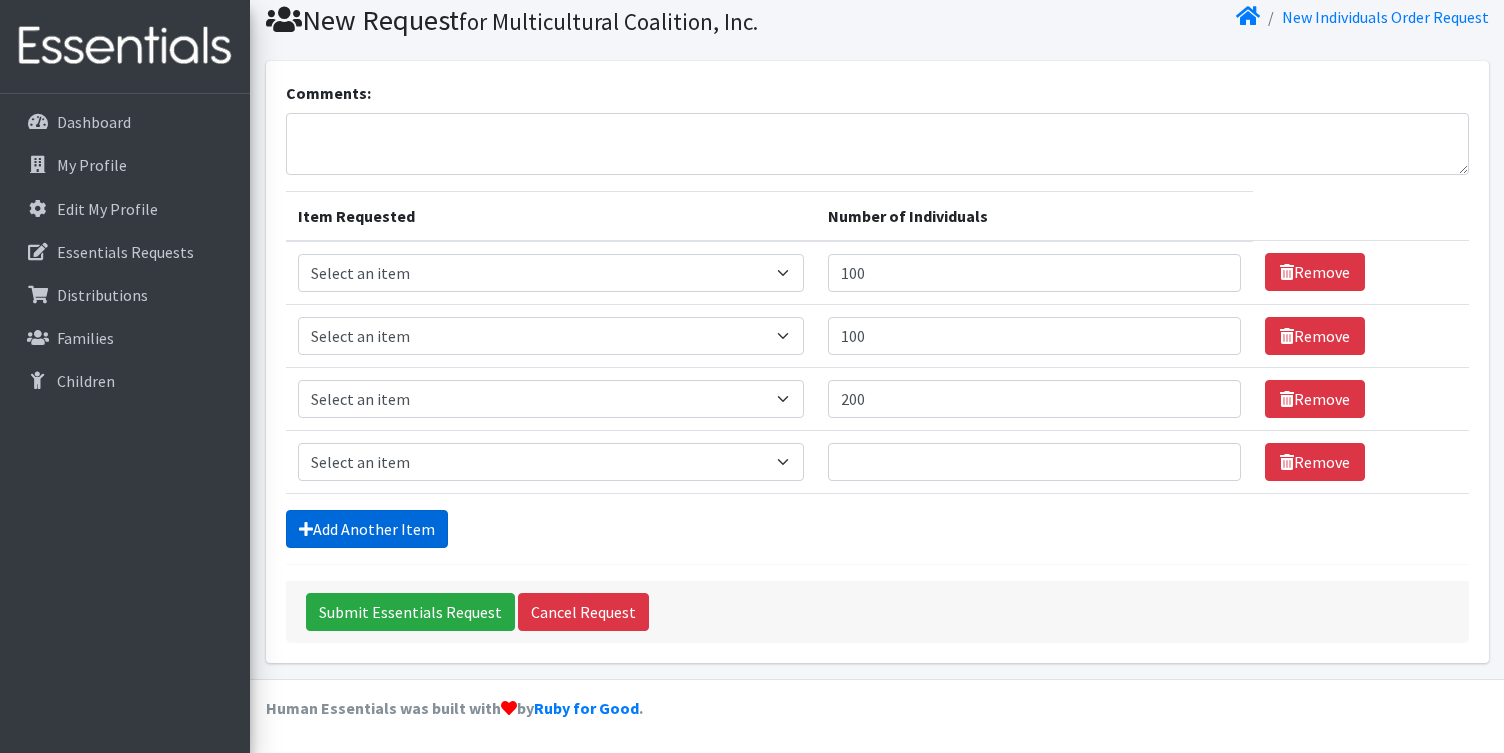 scroll, scrollTop: 69, scrollLeft: 0, axis: vertical 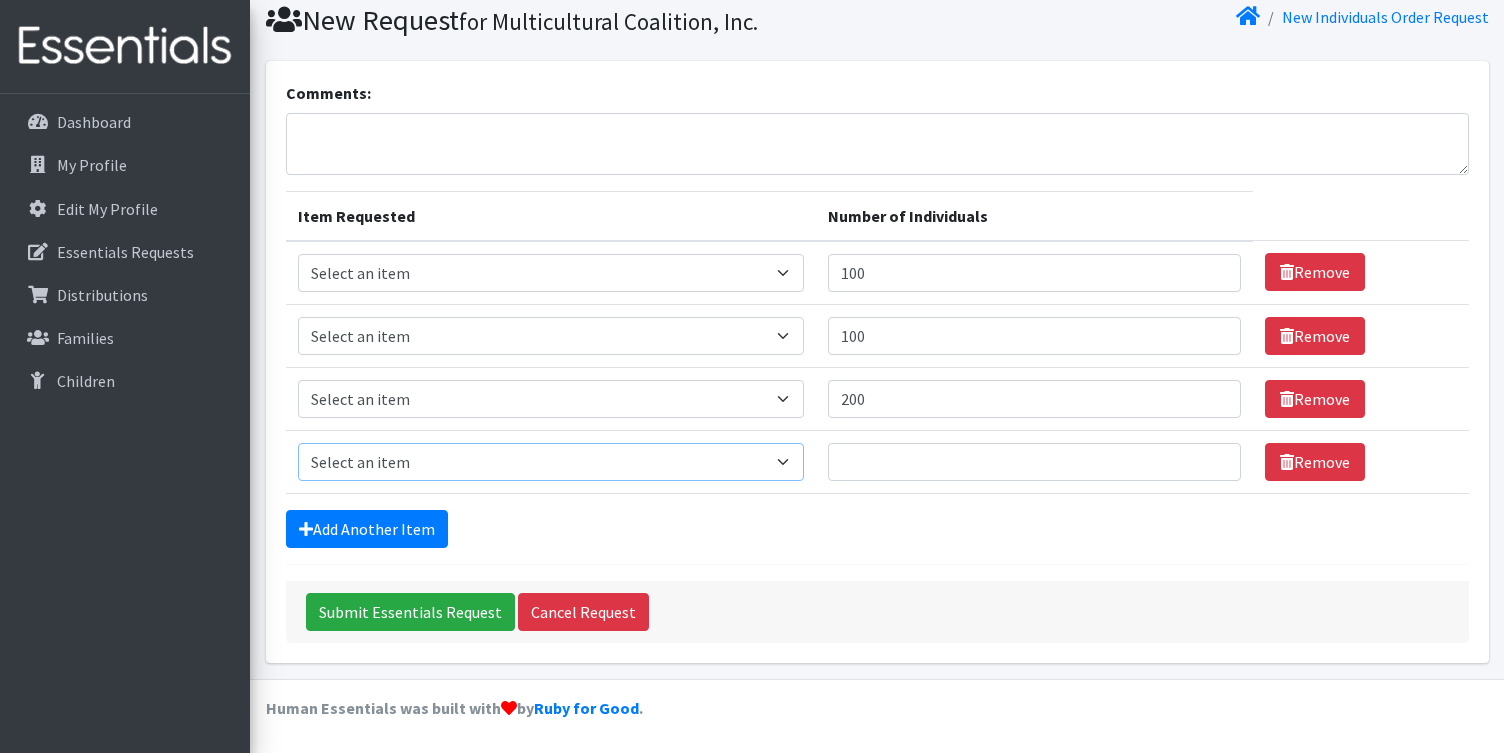 click on "Select an item
(Newborn)
(Preemie)
(Size 1)
(Size 2)
(Size 3)
(Size 4)
(Size 5)
(Size 6)
Adult Briefs (Medium/Large)
Adult Briefs (Small/Medium)
Adult Briefs (XXL)
Adult Briefs Men Large
Adult Briefs Men Small/Medium
Adult Briefs Men X-Large
Adult Briefs Women Large
Adult Briefs Women Medium
Adult Briefs Women Small/Medium
Adult Briefs Women X-Large
CHUX Bed Pads (Disposable)
Cloth Swim Diaper Large
Cloth Swim Diaper Medium
Cloth Swim Diaper One Size (12-35lb)
Cloth Swim Diaper Small
Cloth Swim Diaper XLarge
Cloth Trainer Kit 2T
Cloth Trainer Kit 3T
Cloth Trainer Kit 4T
Cloth Trainer Kit 5T
Disposable Inserts
Emergency Kit of 6 Cloth Diapers
Goodnights L/XL
Goodnights Large
Goodnights S/M
Goodnights Xlarge
Liners (Incontinence)
Liners (Menstrual)
Male Guards
Newborn Cloth Kit-7-12lb.
One Size Cloth Kit 12-35lb.
Pads (Menstrual)
Poise (Size 3)
Poise (Size 4)
Poise (Size 5)
Poise (Size 6)
Poise (Size 8)
Pull-Ups (2T-3T)" at bounding box center [551, 462] 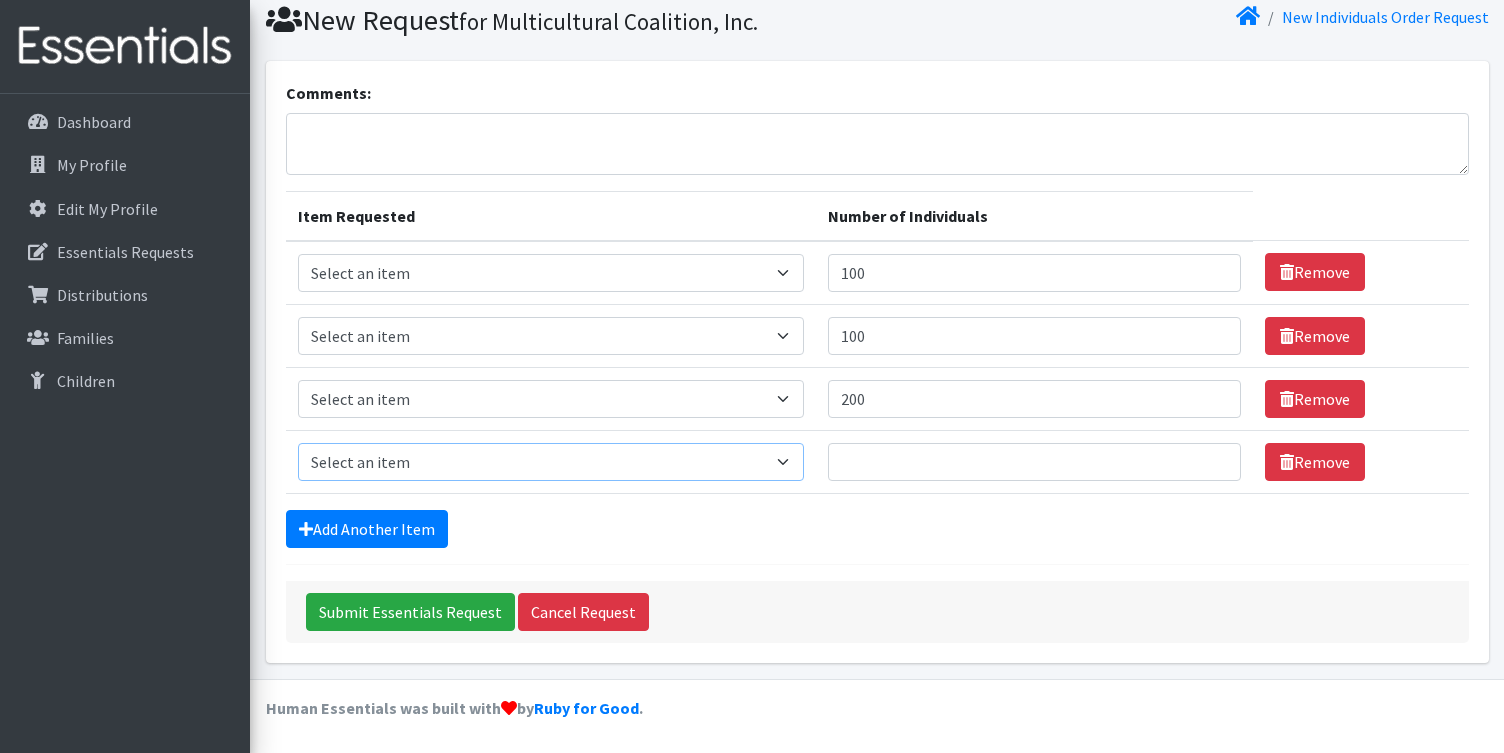 select on "[NUMBER]" 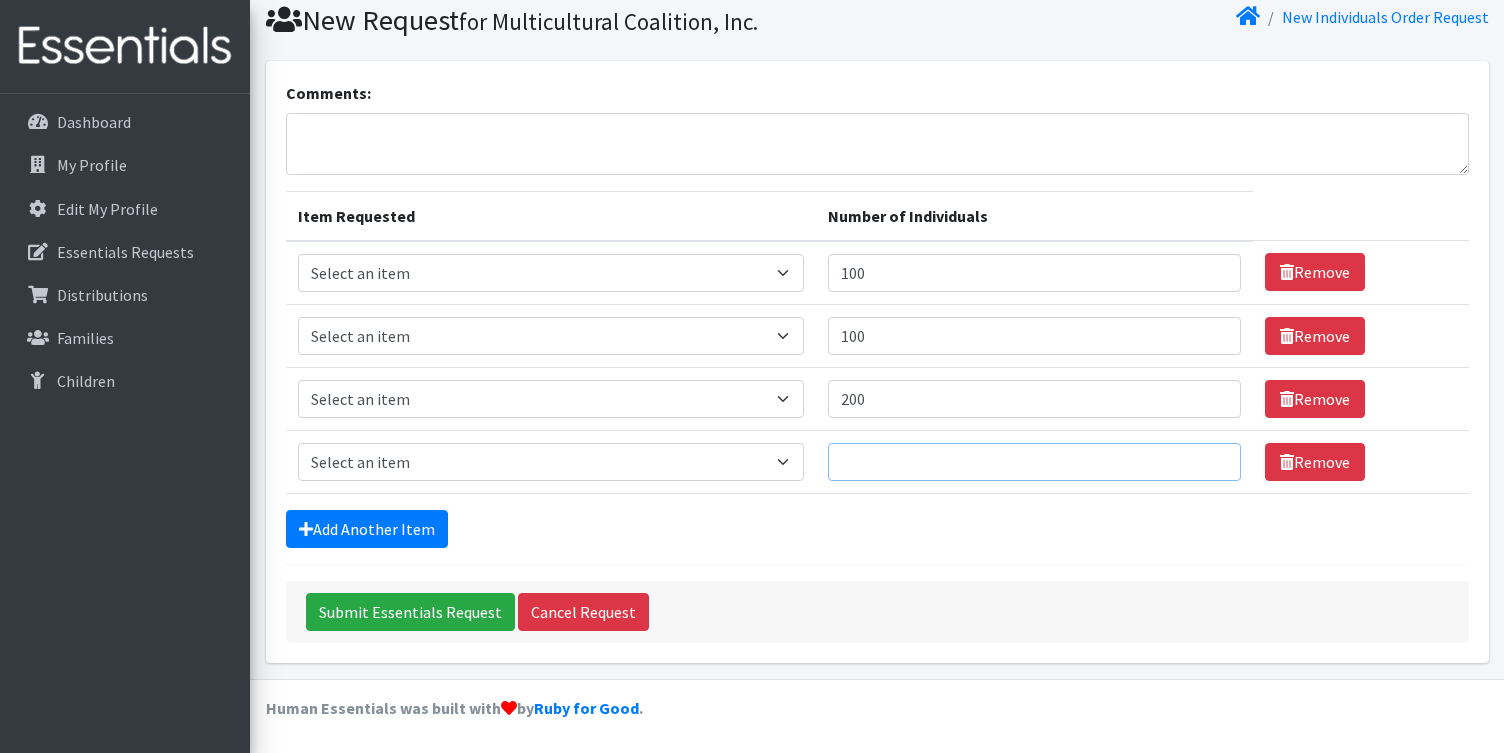 click on "Number of Individuals" at bounding box center [1034, 462] 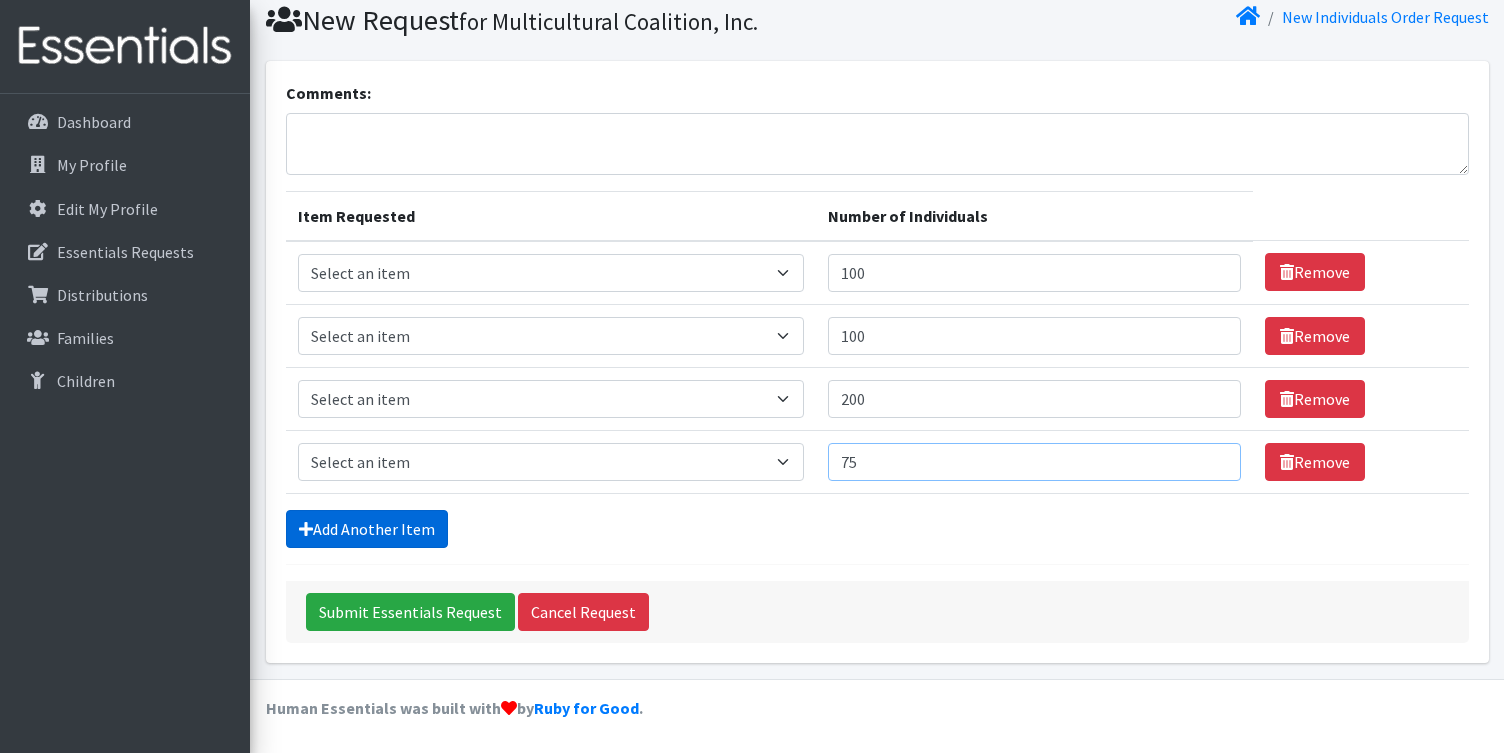 type on "75" 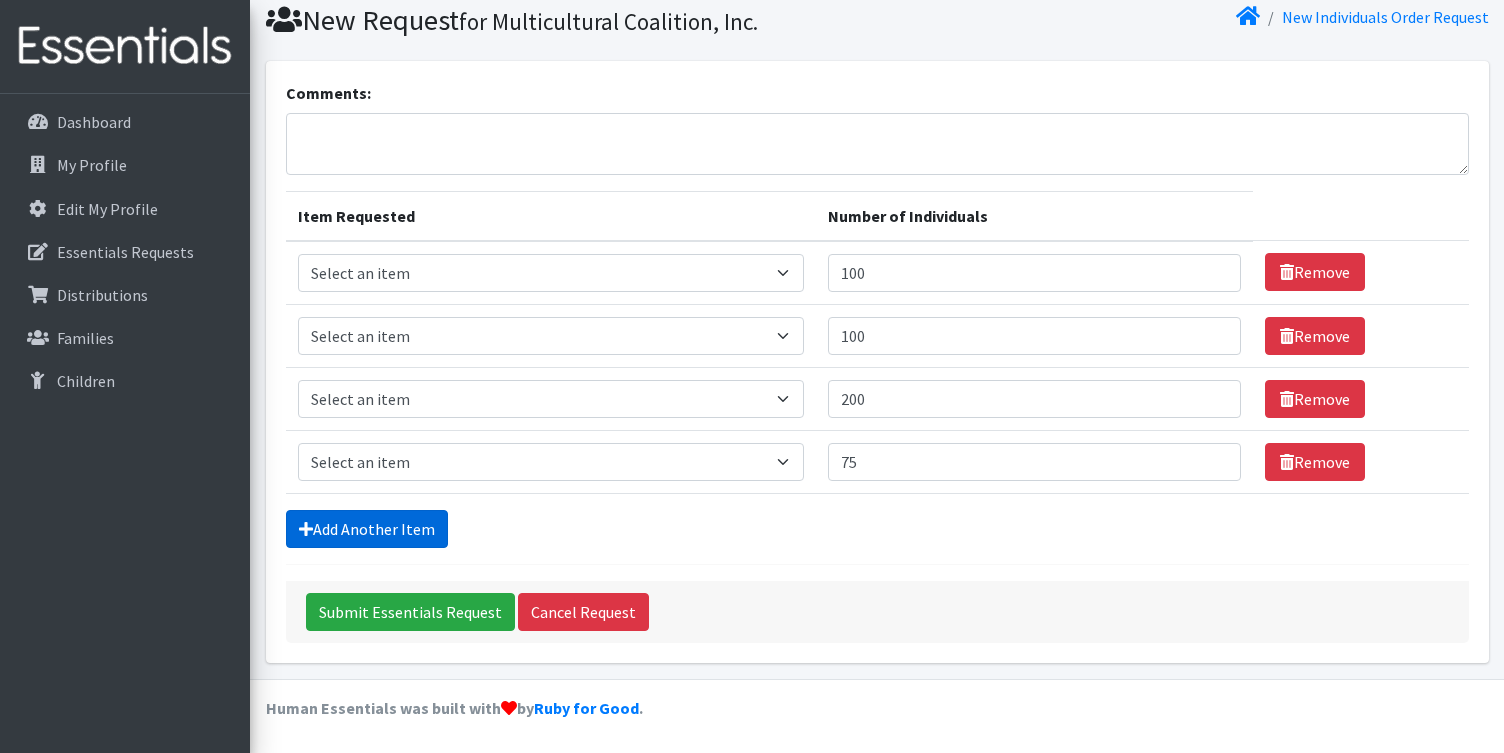 click on "Add Another Item" at bounding box center (367, 529) 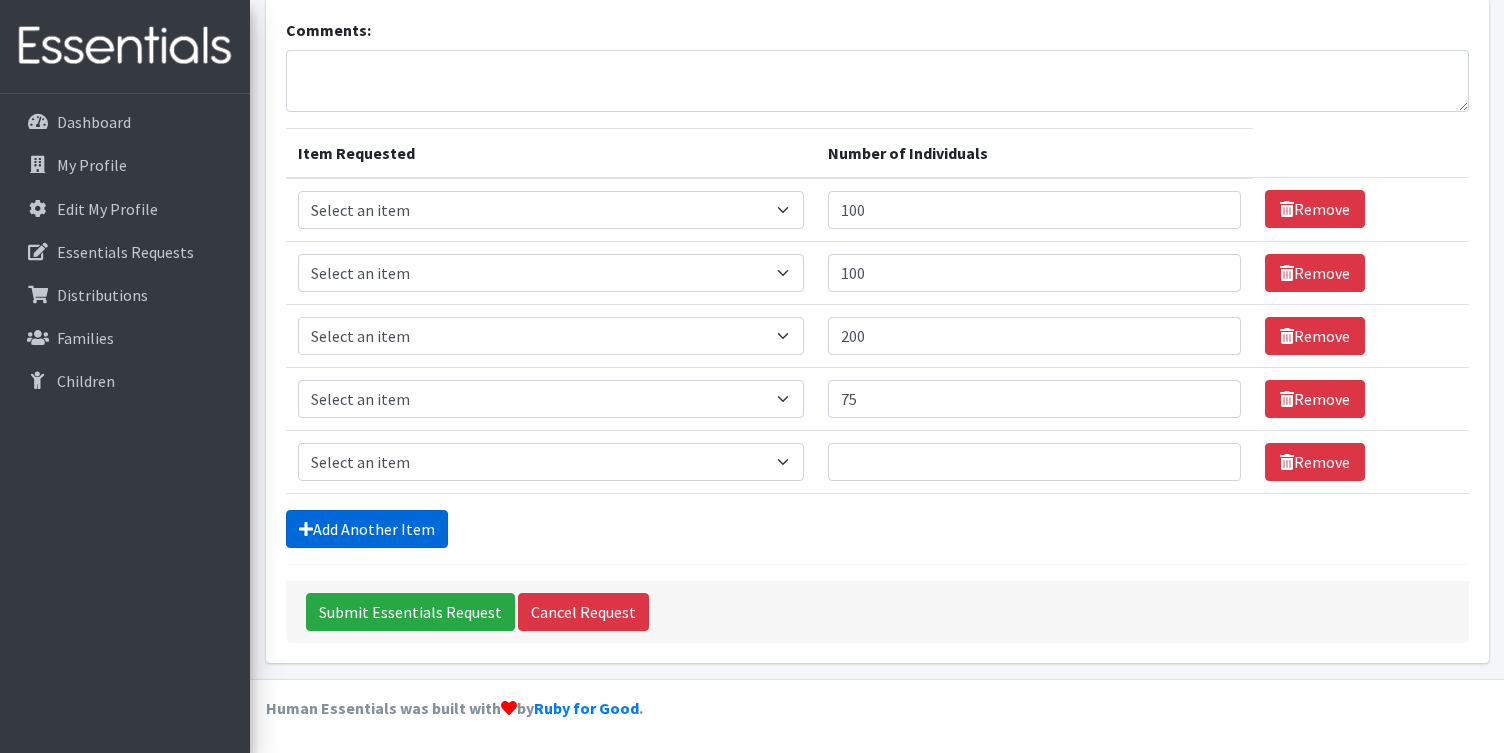 scroll, scrollTop: 132, scrollLeft: 0, axis: vertical 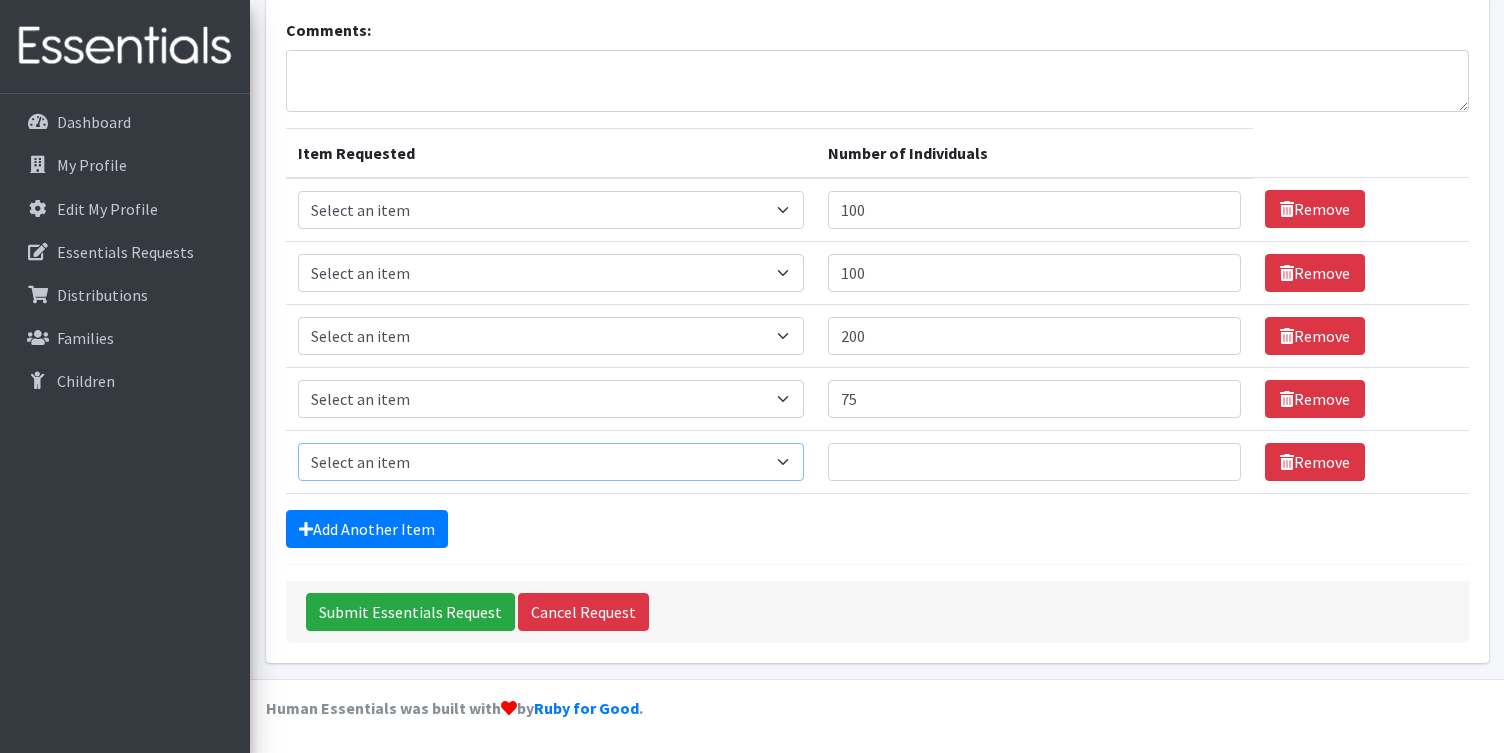 click on "Select an item
(Newborn)
(Preemie)
(Size 1)
(Size 2)
(Size 3)
(Size 4)
(Size 5)
(Size 6)
Adult Briefs (Medium/Large)
Adult Briefs (Small/Medium)
Adult Briefs (XXL)
Adult Briefs Men Large
Adult Briefs Men Small/Medium
Adult Briefs Men X-Large
Adult Briefs Women Large
Adult Briefs Women Medium
Adult Briefs Women Small/Medium
Adult Briefs Women X-Large
CHUX Bed Pads (Disposable)
Cloth Swim Diaper Large
Cloth Swim Diaper Medium
Cloth Swim Diaper One Size (12-35lb)
Cloth Swim Diaper Small
Cloth Swim Diaper XLarge
Cloth Trainer Kit 2T
Cloth Trainer Kit 3T
Cloth Trainer Kit 4T
Cloth Trainer Kit 5T
Disposable Inserts
Emergency Kit of 6 Cloth Diapers
Goodnights L/XL
Goodnights Large
Goodnights S/M
Goodnights Xlarge
Liners (Incontinence)
Liners (Menstrual)
Male Guards
Newborn Cloth Kit-7-12lb.
One Size Cloth Kit 12-35lb.
Pads (Menstrual)
Poise (Size 3)
Poise (Size 4)
Poise (Size 5)
Poise (Size 6)
Poise (Size 8)
Pull-Ups (2T-3T)" at bounding box center [551, 462] 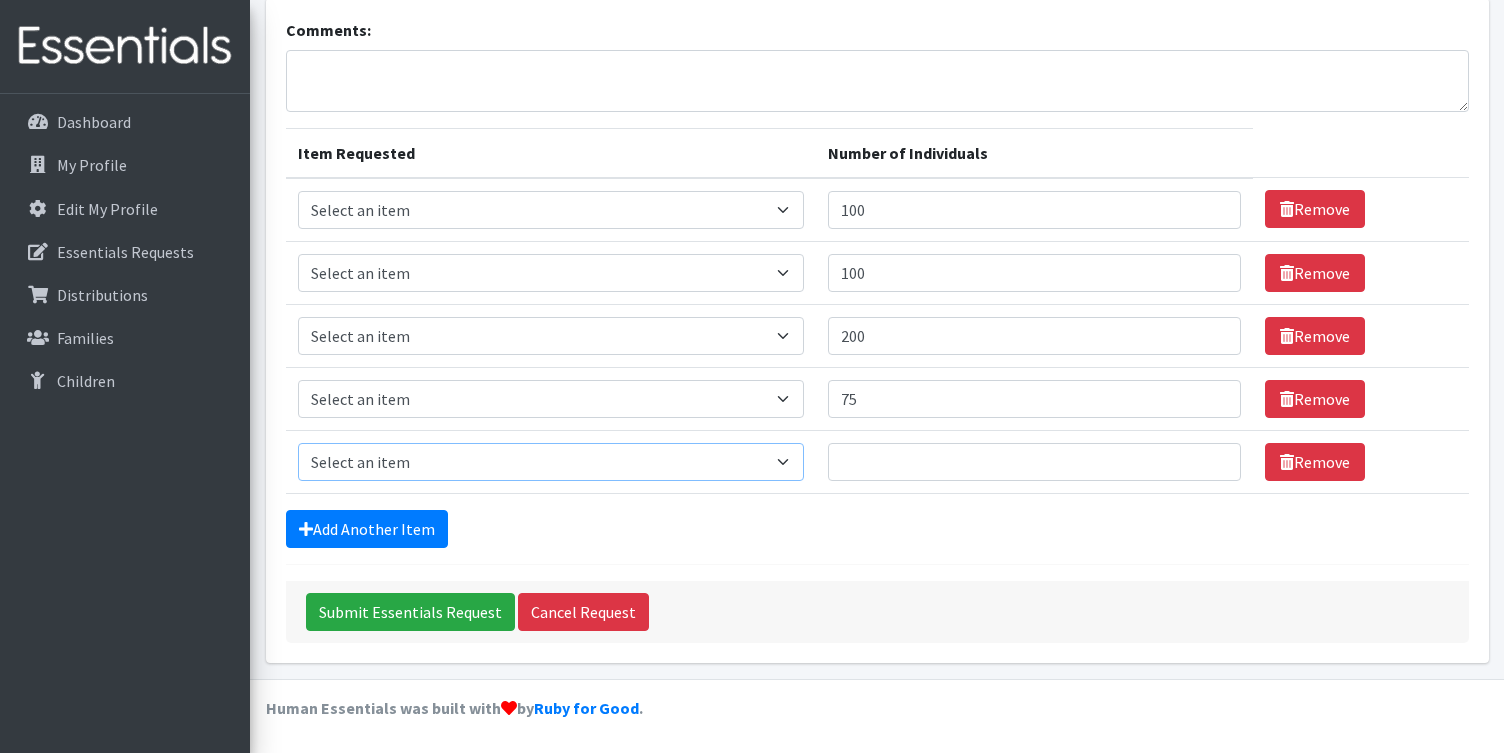 select on "[NUMBER]" 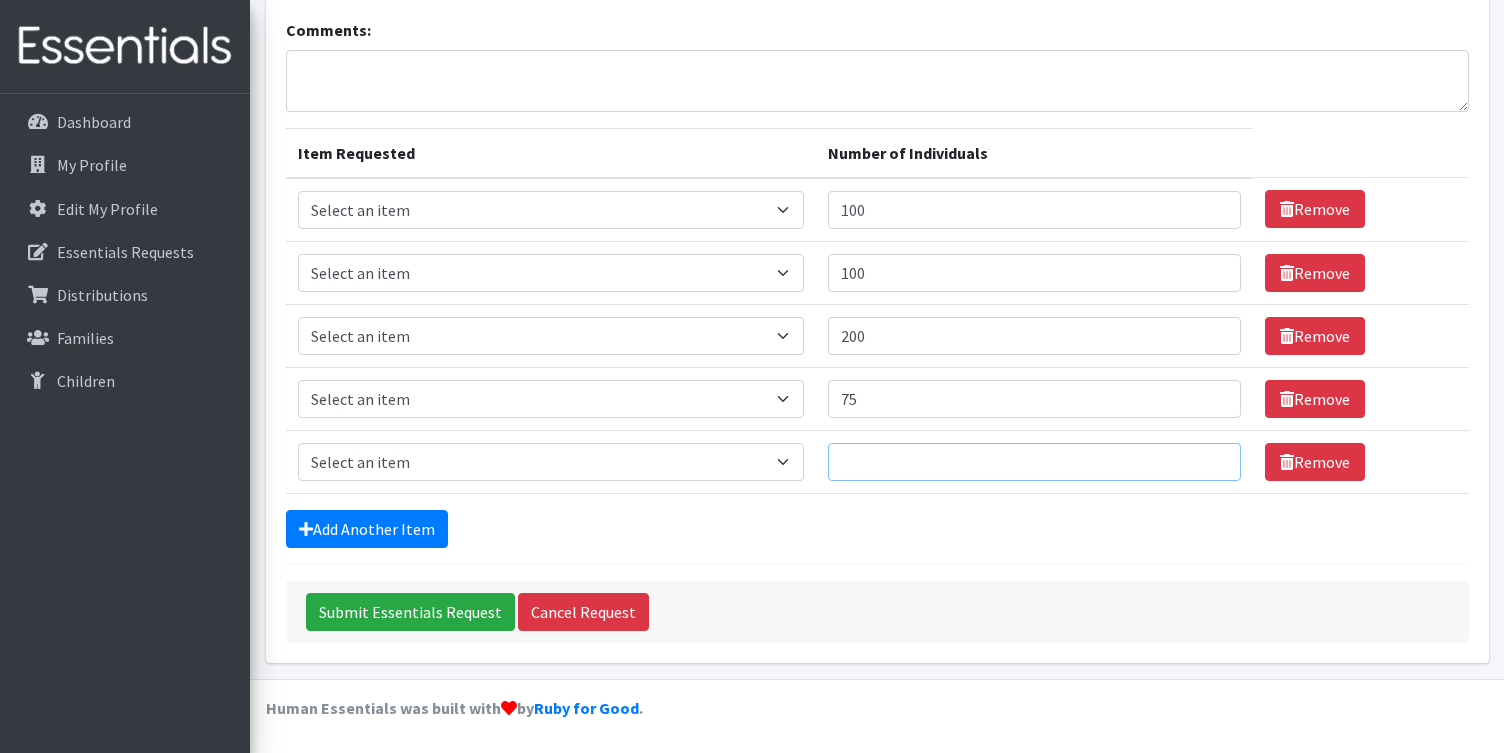 click on "Number of Individuals" at bounding box center [1034, 462] 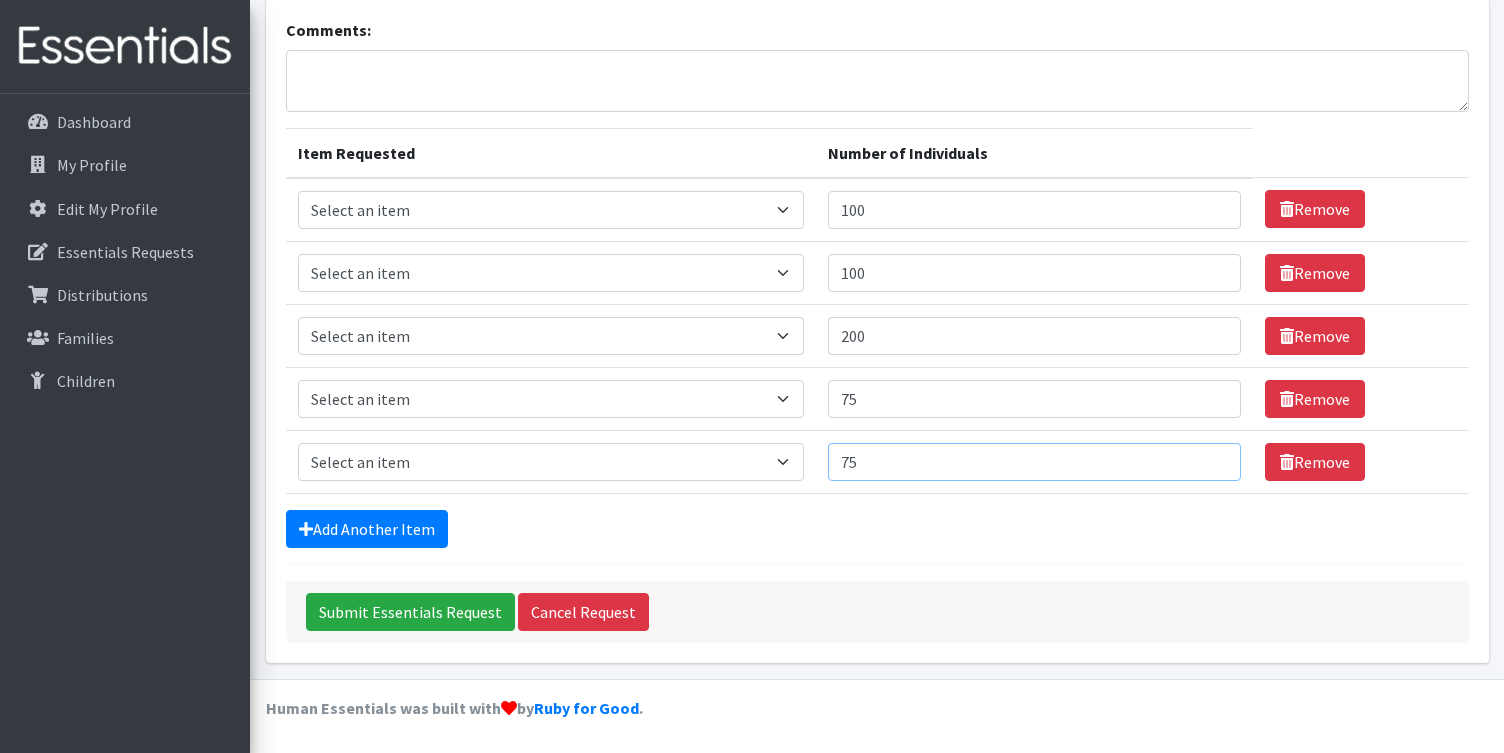 type on "75" 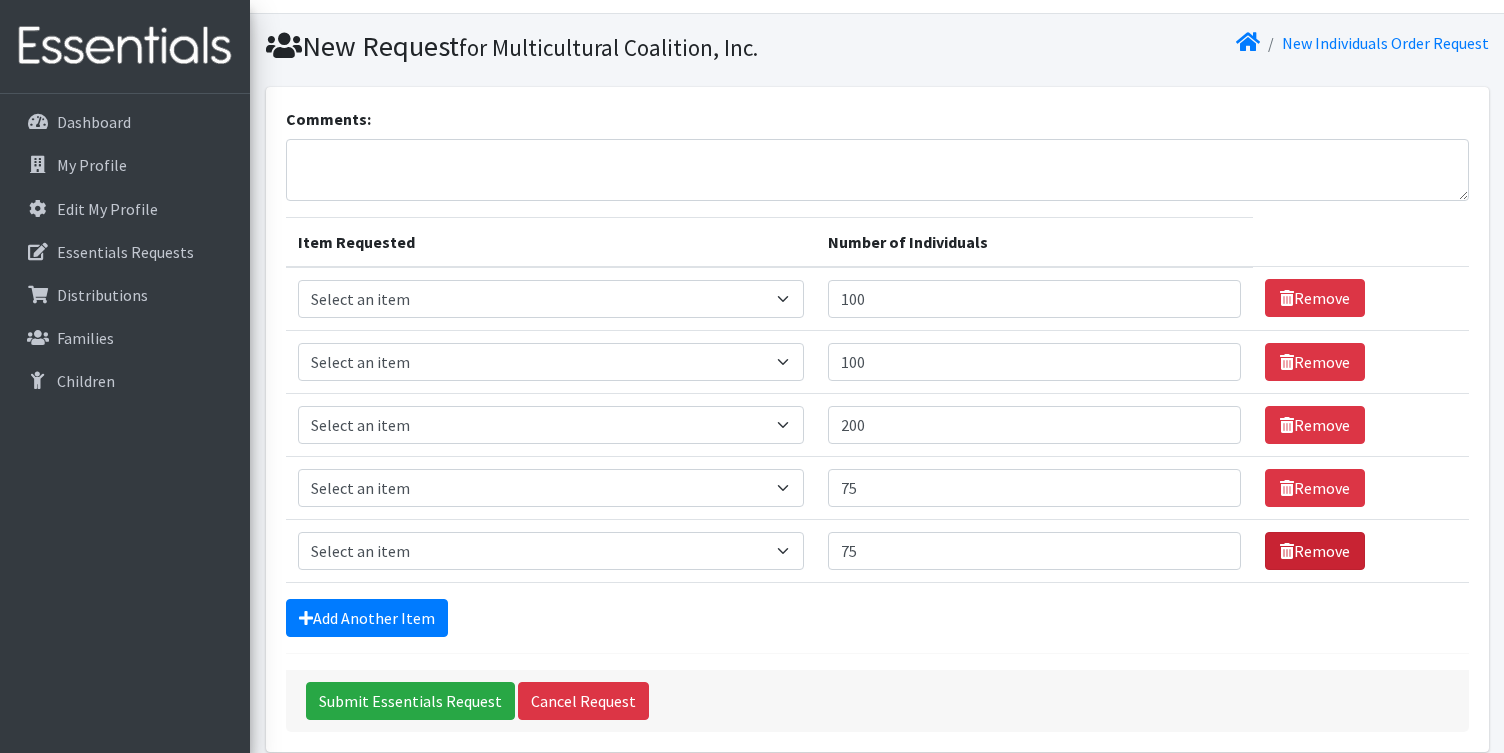 scroll, scrollTop: 0, scrollLeft: 0, axis: both 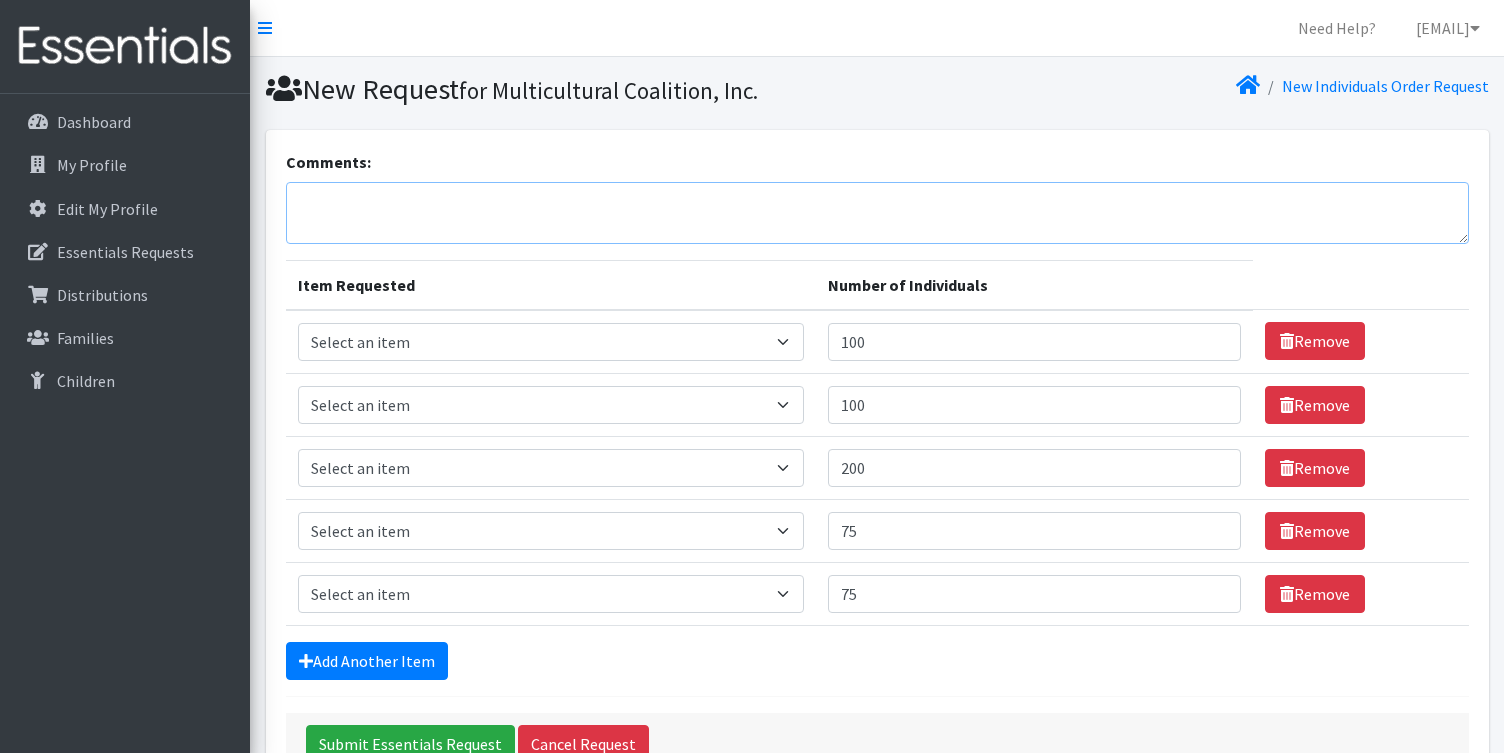 click on "Comments:" at bounding box center [877, 213] 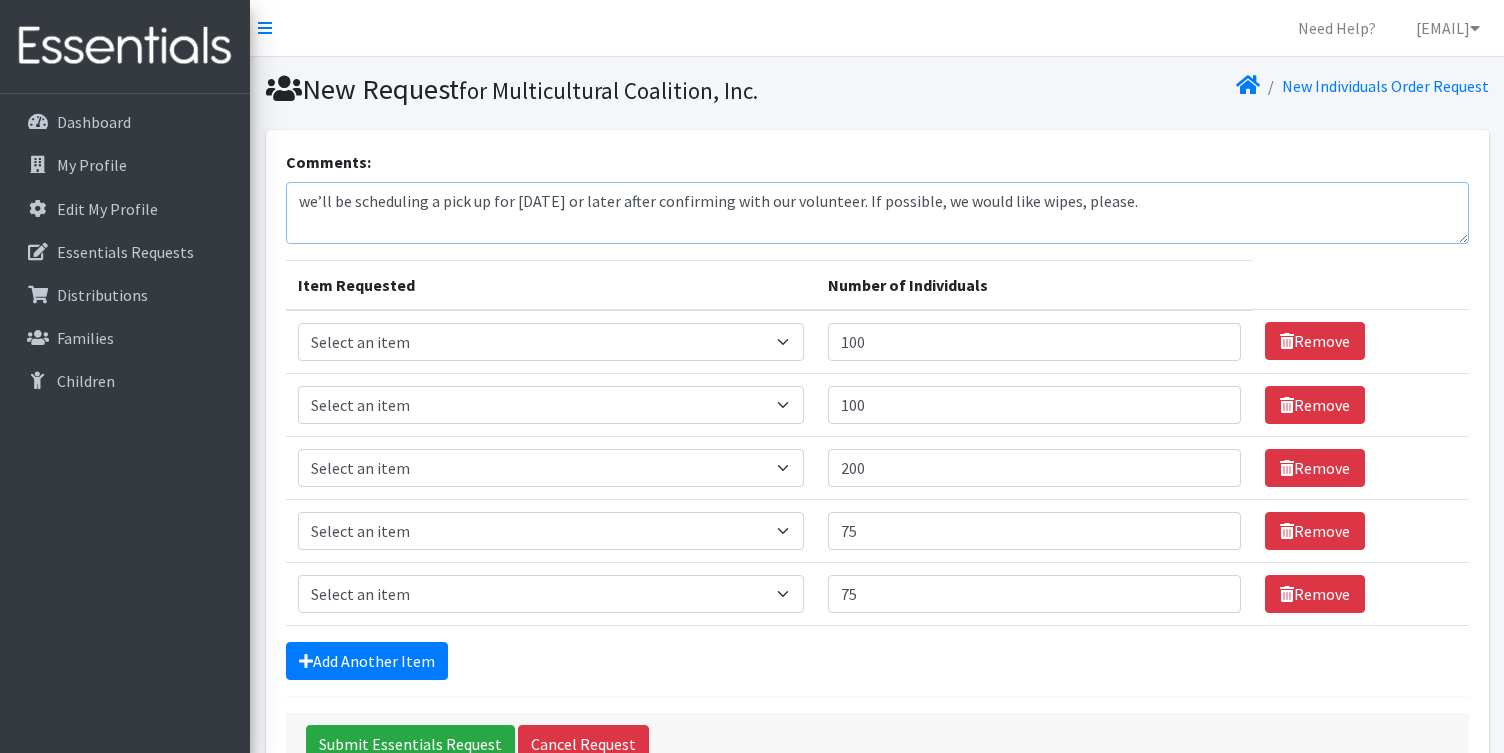scroll, scrollTop: 132, scrollLeft: 0, axis: vertical 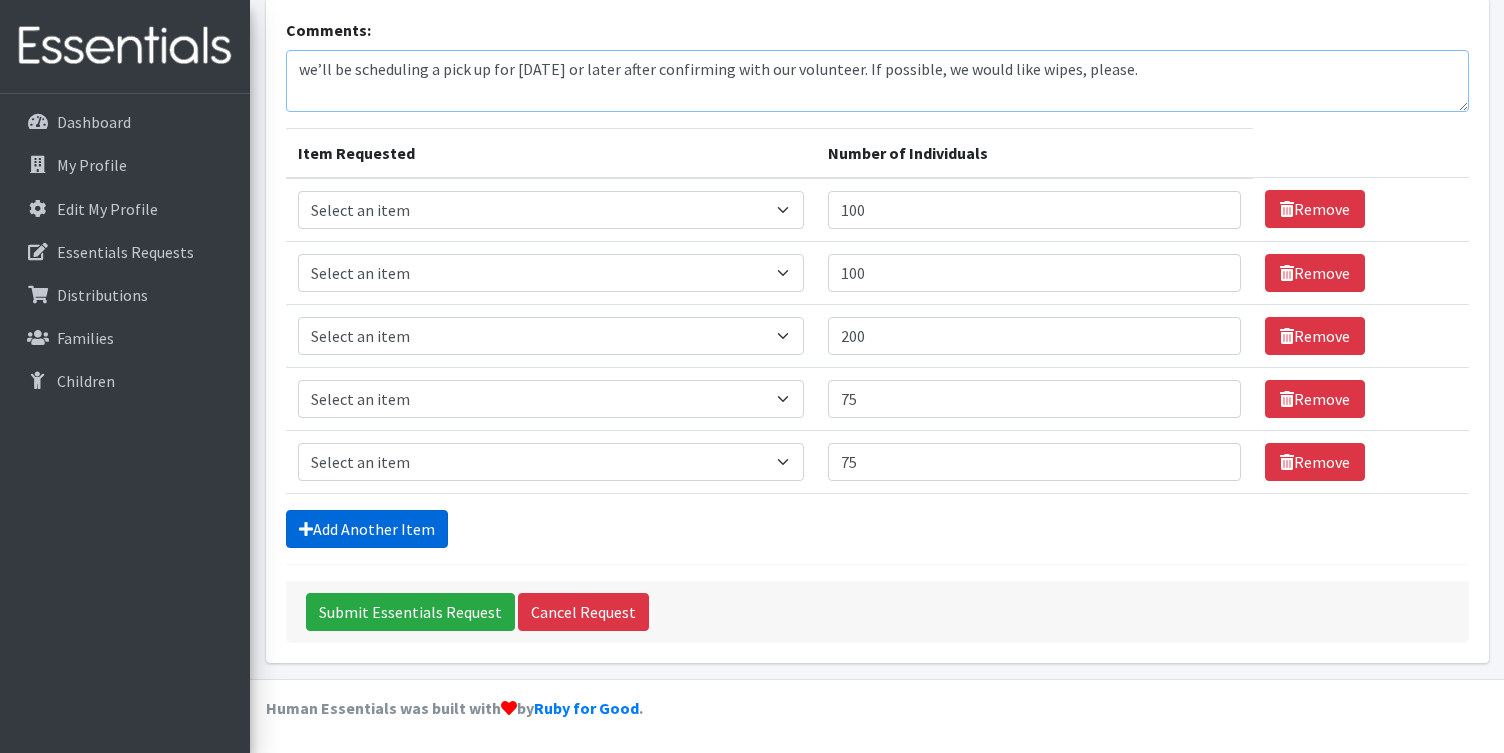 type on "we’ll be scheduling a pick up for [DATE] or later after confirming with our volunteer. If possible, we would like wipes, please." 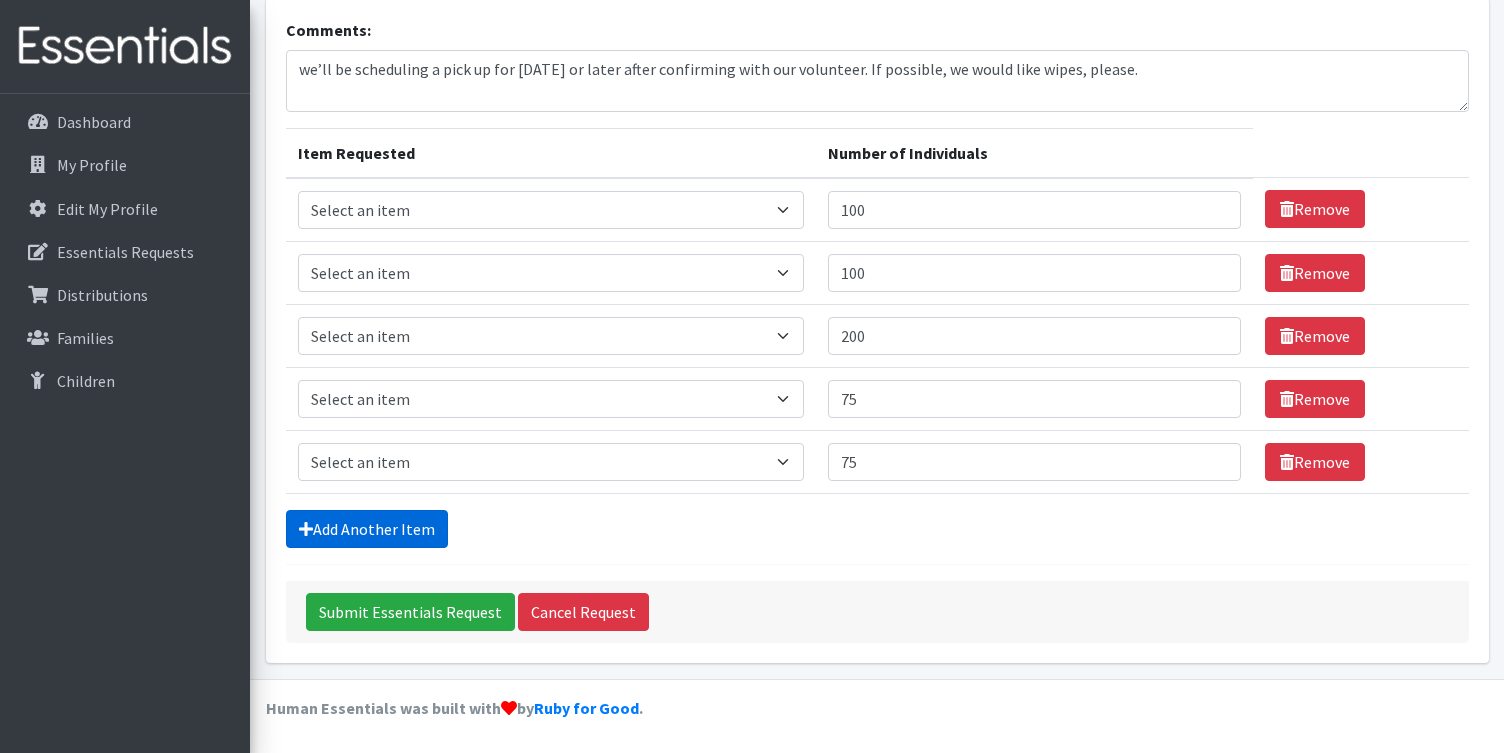 click on "Add Another Item" at bounding box center (367, 529) 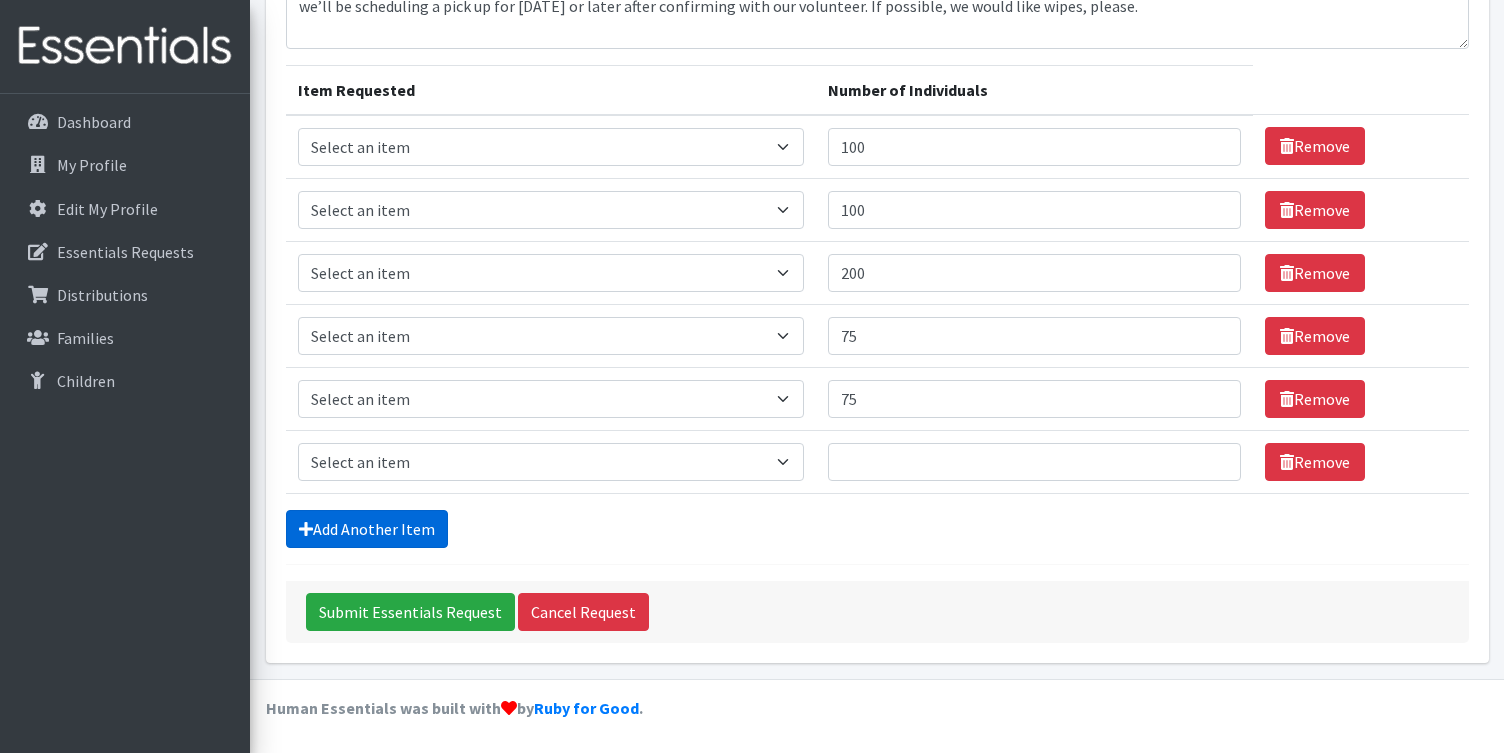 scroll, scrollTop: 195, scrollLeft: 0, axis: vertical 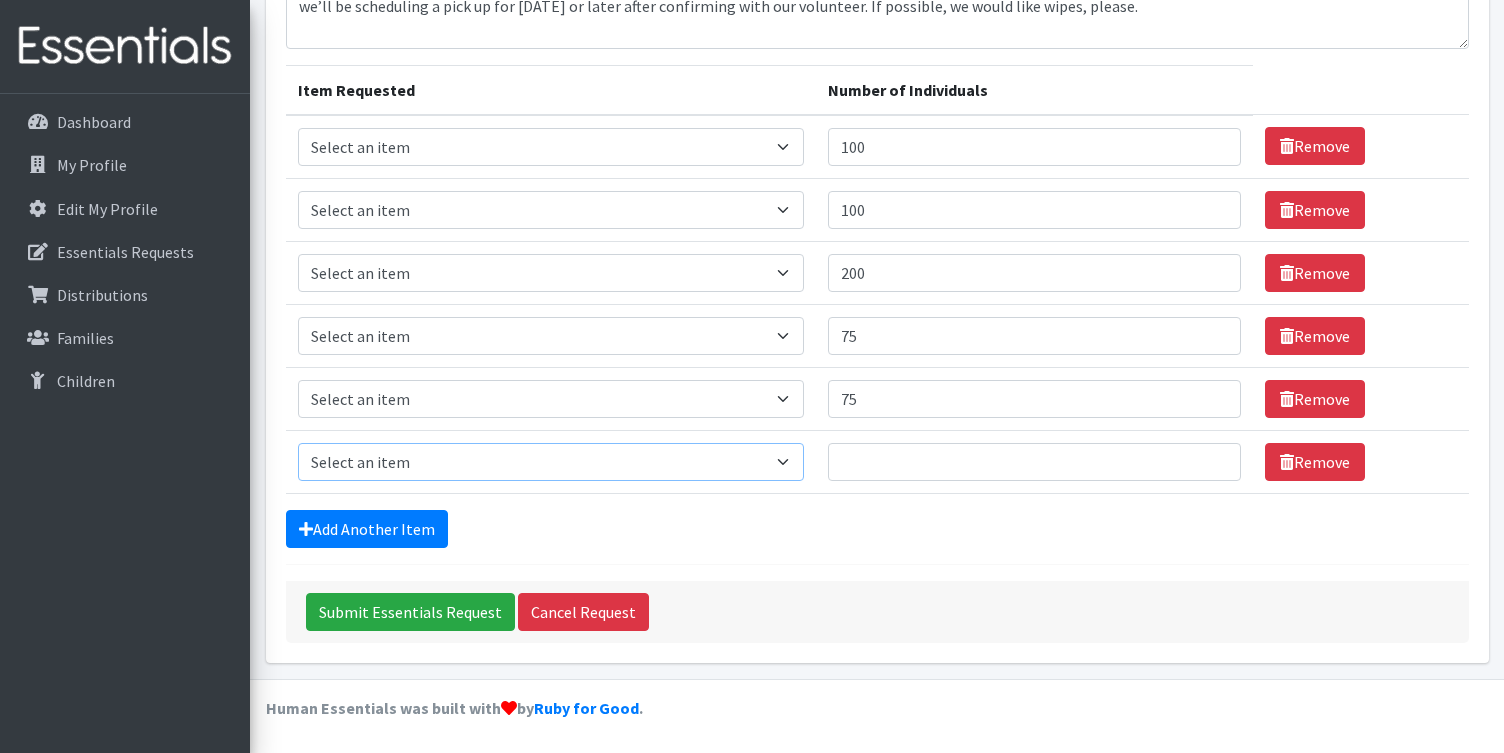 click on "Select an item
(Newborn)
(Preemie)
(Size 1)
(Size 2)
(Size 3)
(Size 4)
(Size 5)
(Size 6)
Adult Briefs (Medium/Large)
Adult Briefs (Small/Medium)
Adult Briefs (XXL)
Adult Briefs Men Large
Adult Briefs Men Small/Medium
Adult Briefs Men X-Large
Adult Briefs Women Large
Adult Briefs Women Medium
Adult Briefs Women Small/Medium
Adult Briefs Women X-Large
CHUX Bed Pads (Disposable)
Cloth Swim Diaper Large
Cloth Swim Diaper Medium
Cloth Swim Diaper One Size (12-35lb)
Cloth Swim Diaper Small
Cloth Swim Diaper XLarge
Cloth Trainer Kit 2T
Cloth Trainer Kit 3T
Cloth Trainer Kit 4T
Cloth Trainer Kit 5T
Disposable Inserts
Emergency Kit of 6 Cloth Diapers
Goodnights L/XL
Goodnights Large
Goodnights S/M
Goodnights Xlarge
Liners (Incontinence)
Liners (Menstrual)
Male Guards
Newborn Cloth Kit-7-12lb.
One Size Cloth Kit 12-35lb.
Pads (Menstrual)
Poise (Size 3)
Poise (Size 4)
Poise (Size 5)
Poise (Size 6)
Poise (Size 8)
Pull-Ups (2T-3T)" at bounding box center [551, 462] 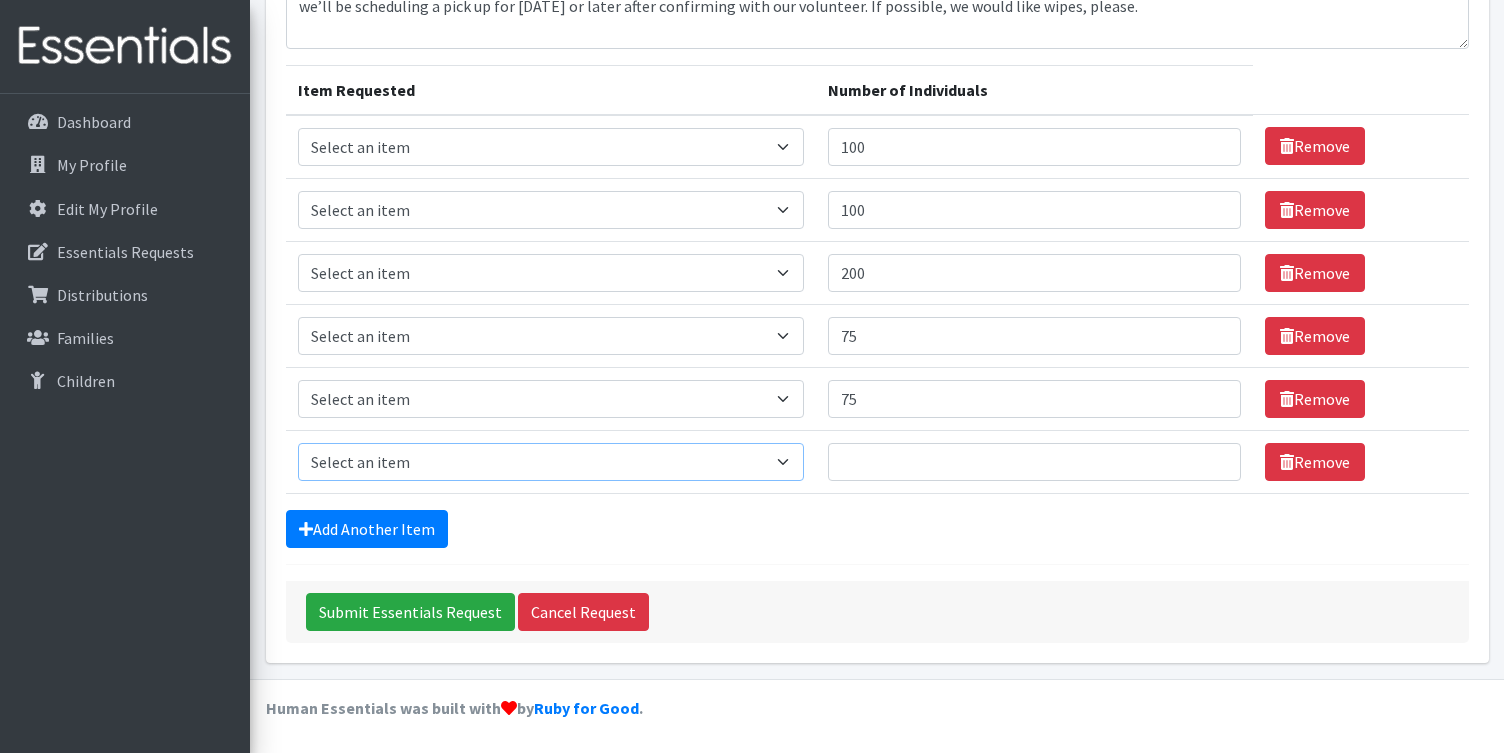 select on "[NUMBER]" 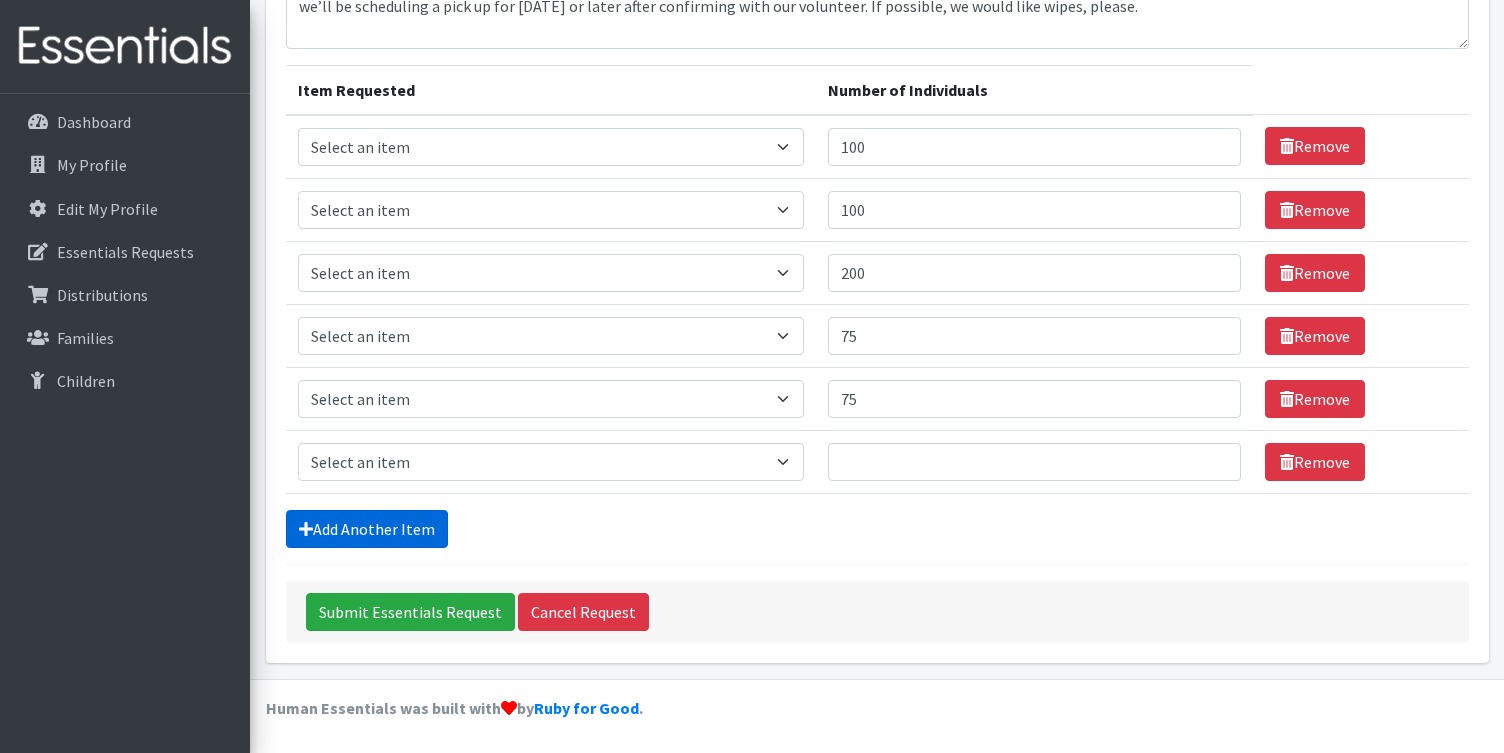 click on "Add Another Item" at bounding box center [367, 529] 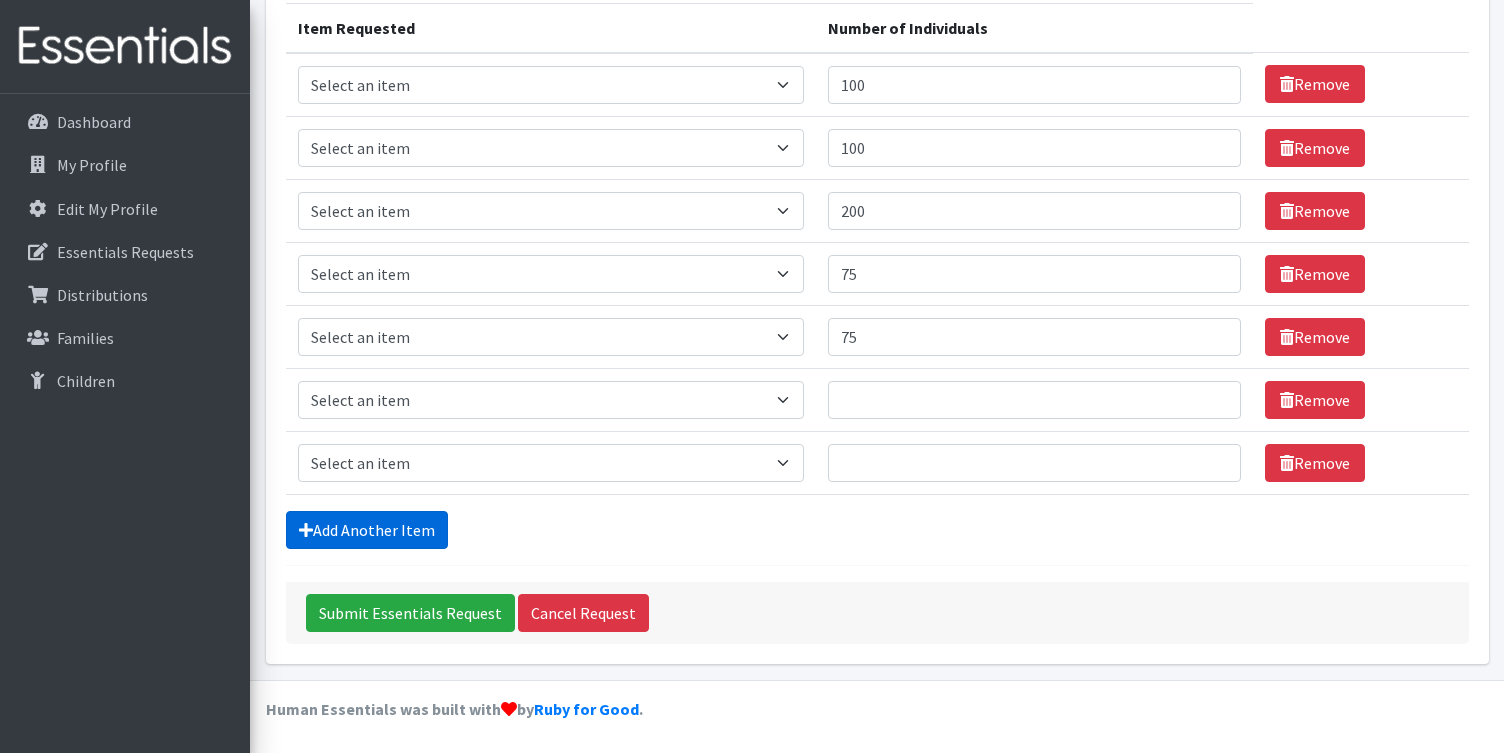 scroll, scrollTop: 258, scrollLeft: 0, axis: vertical 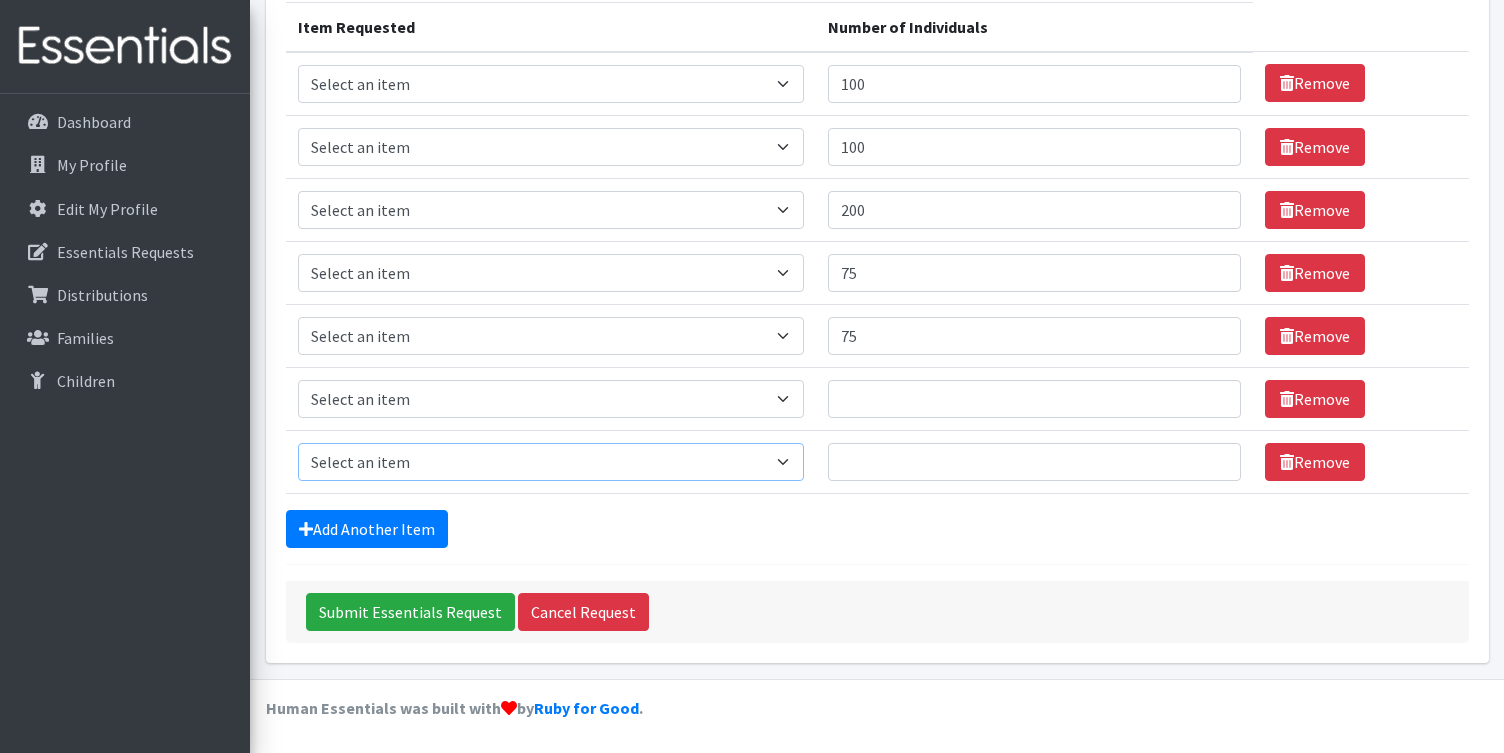 click on "Select an item
(Newborn)
(Preemie)
(Size 1)
(Size 2)
(Size 3)
(Size 4)
(Size 5)
(Size 6)
Adult Briefs (Medium/Large)
Adult Briefs (Small/Medium)
Adult Briefs (XXL)
Adult Briefs Men Large
Adult Briefs Men Small/Medium
Adult Briefs Men X-Large
Adult Briefs Women Large
Adult Briefs Women Medium
Adult Briefs Women Small/Medium
Adult Briefs Women X-Large
CHUX Bed Pads (Disposable)
Cloth Swim Diaper Large
Cloth Swim Diaper Medium
Cloth Swim Diaper One Size (12-35lb)
Cloth Swim Diaper Small
Cloth Swim Diaper XLarge
Cloth Trainer Kit 2T
Cloth Trainer Kit 3T
Cloth Trainer Kit 4T
Cloth Trainer Kit 5T
Disposable Inserts
Emergency Kit of 6 Cloth Diapers
Goodnights L/XL
Goodnights Large
Goodnights S/M
Goodnights Xlarge
Liners (Incontinence)
Liners (Menstrual)
Male Guards
Newborn Cloth Kit-7-12lb.
One Size Cloth Kit 12-35lb.
Pads (Menstrual)
Poise (Size 3)
Poise (Size 4)
Poise (Size 5)
Poise (Size 6)
Poise (Size 8)
Pull-Ups (2T-3T)" at bounding box center [551, 462] 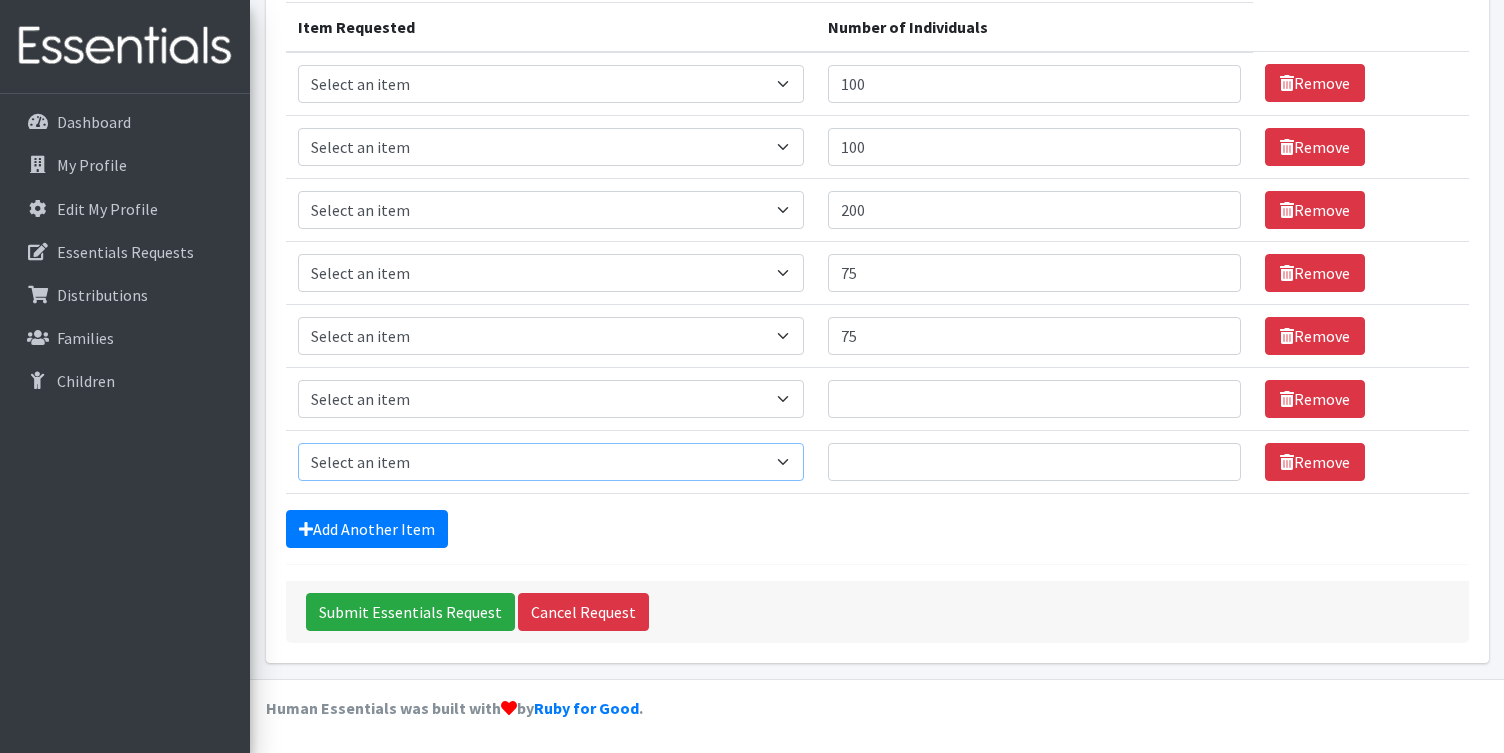 select on "[NUMBER]" 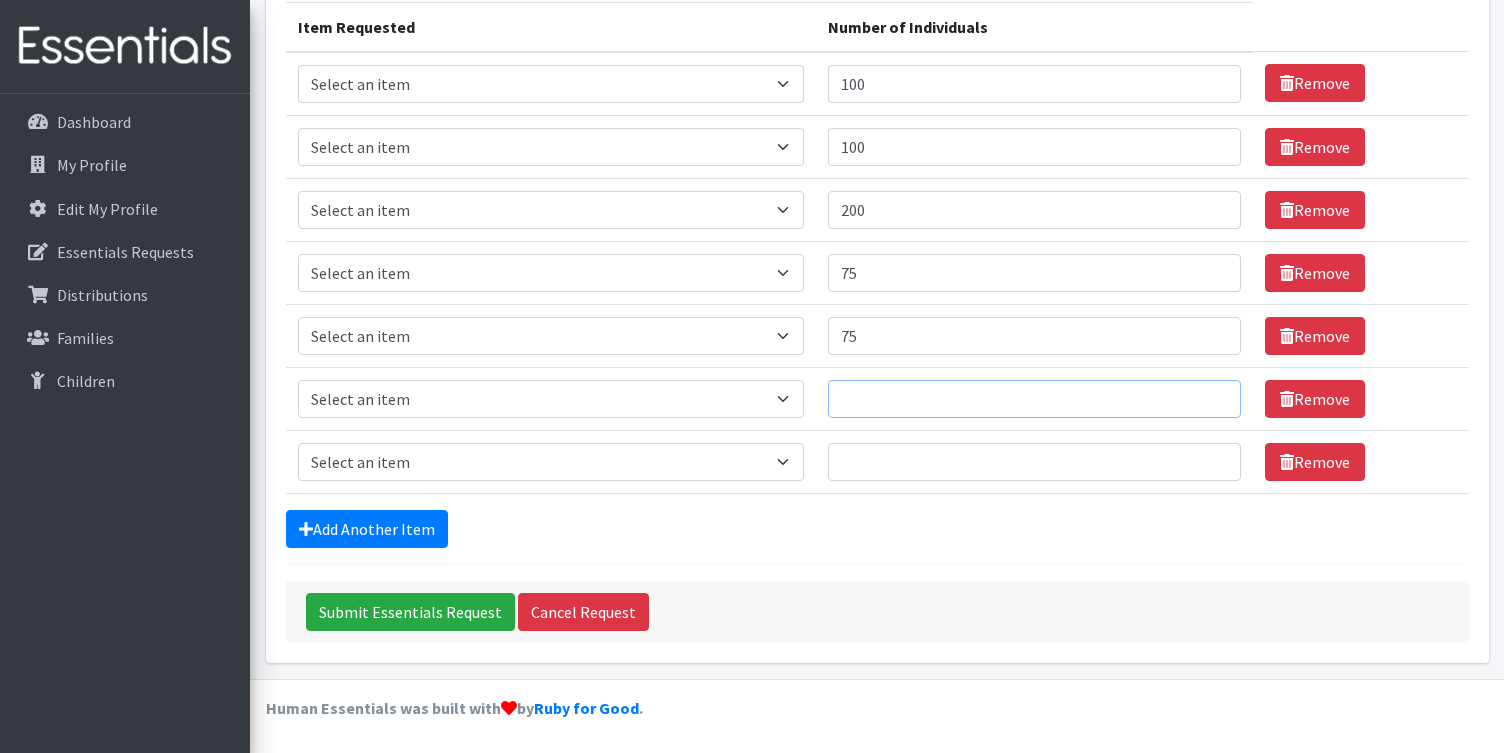 click on "Number of Individuals" at bounding box center [1034, 399] 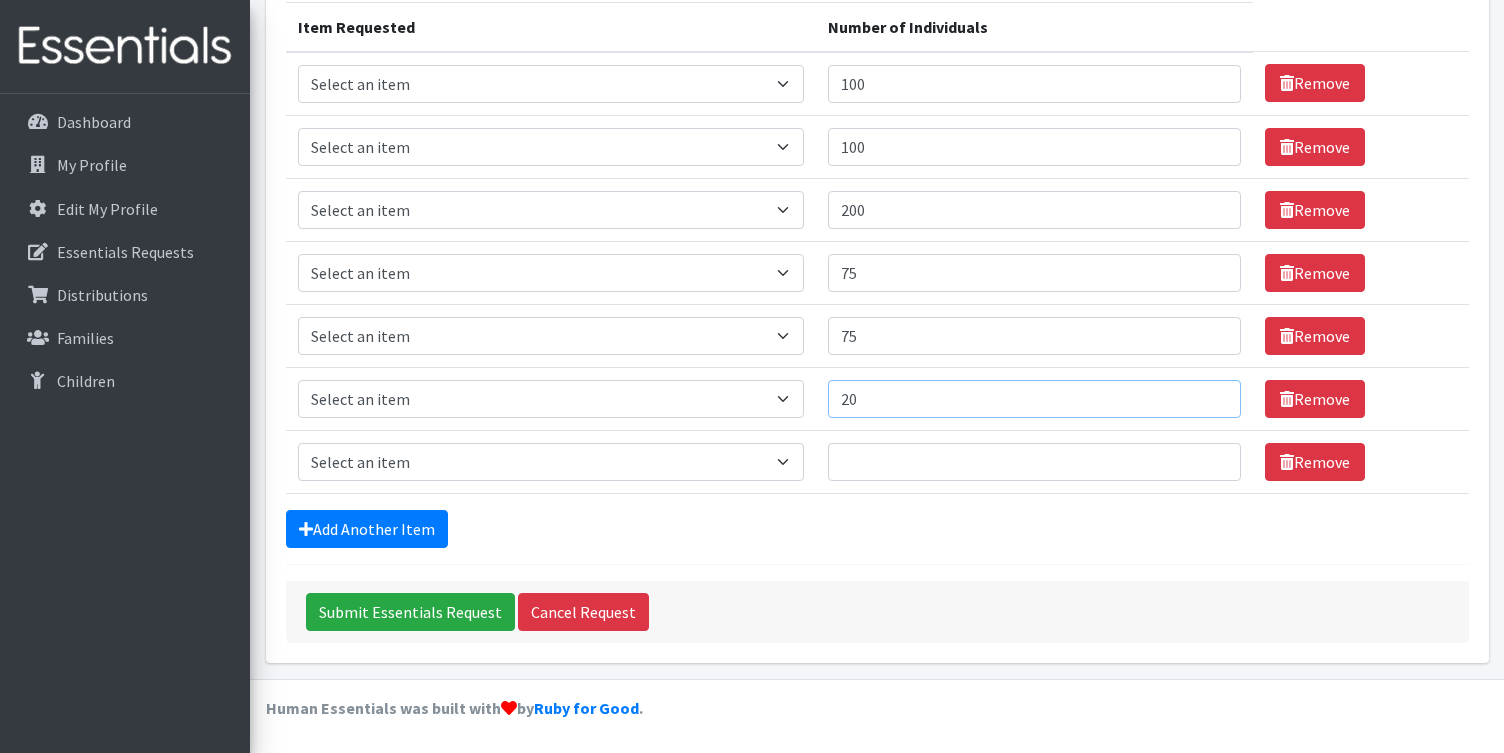 type on "20" 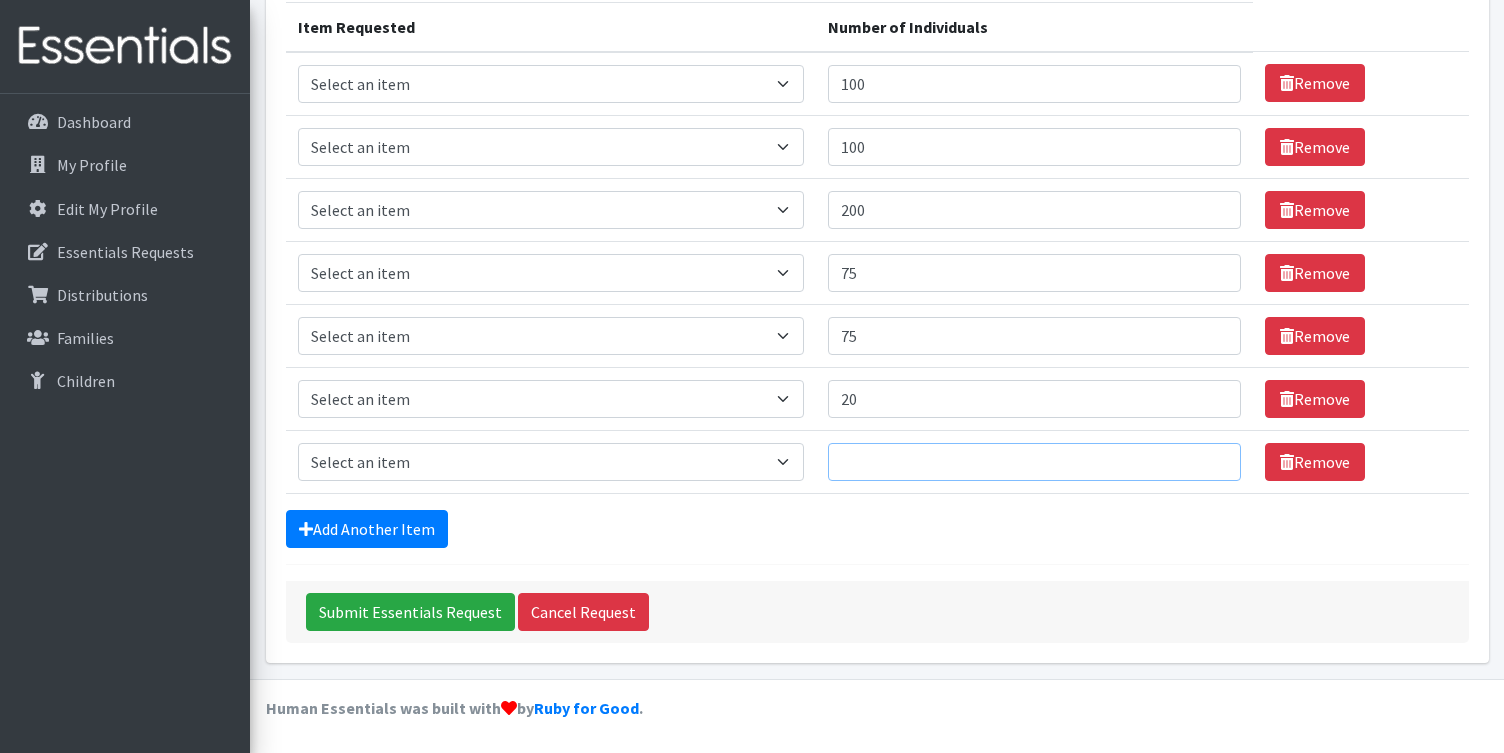 click on "Number of Individuals" at bounding box center [1034, 462] 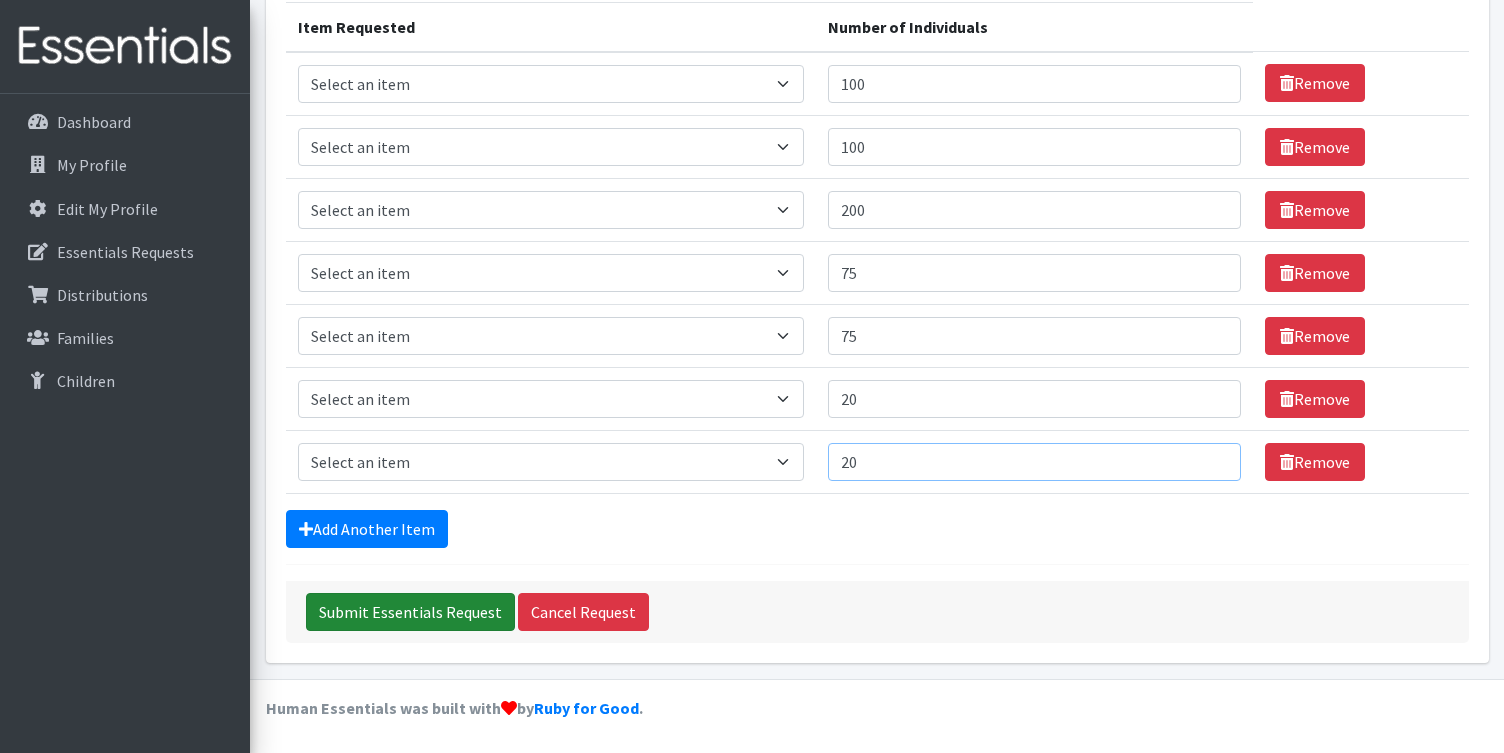 type on "20" 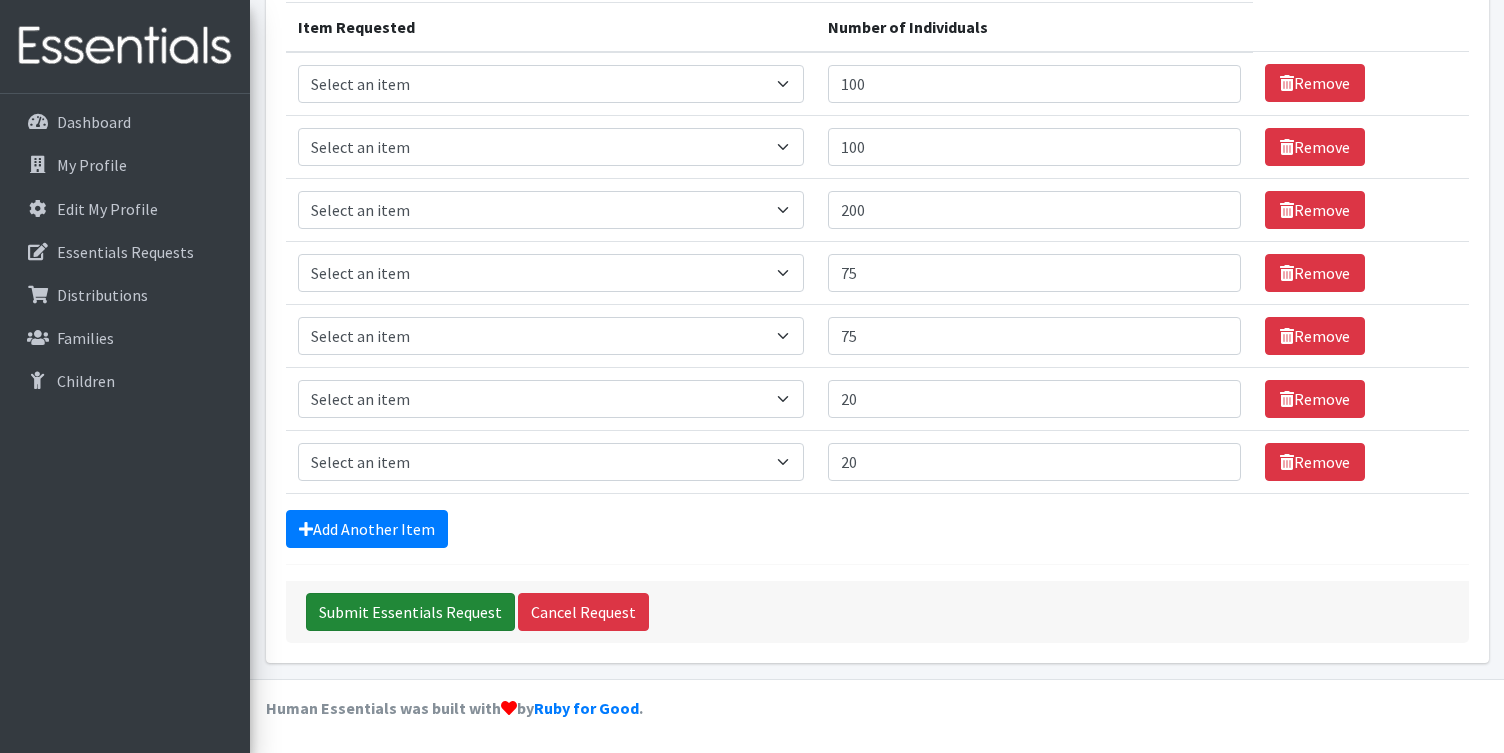 click on "Submit Essentials Request" at bounding box center [410, 612] 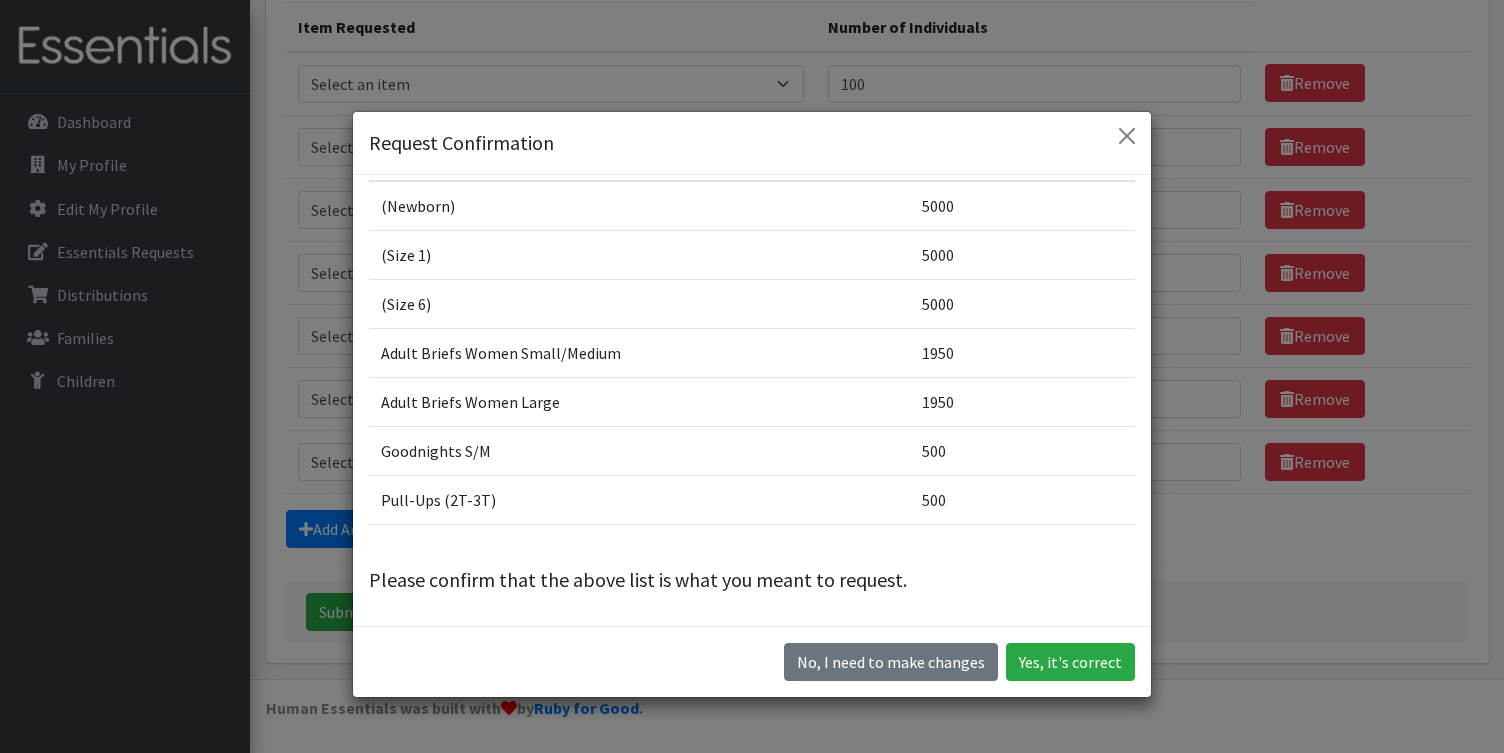 scroll, scrollTop: 50, scrollLeft: 0, axis: vertical 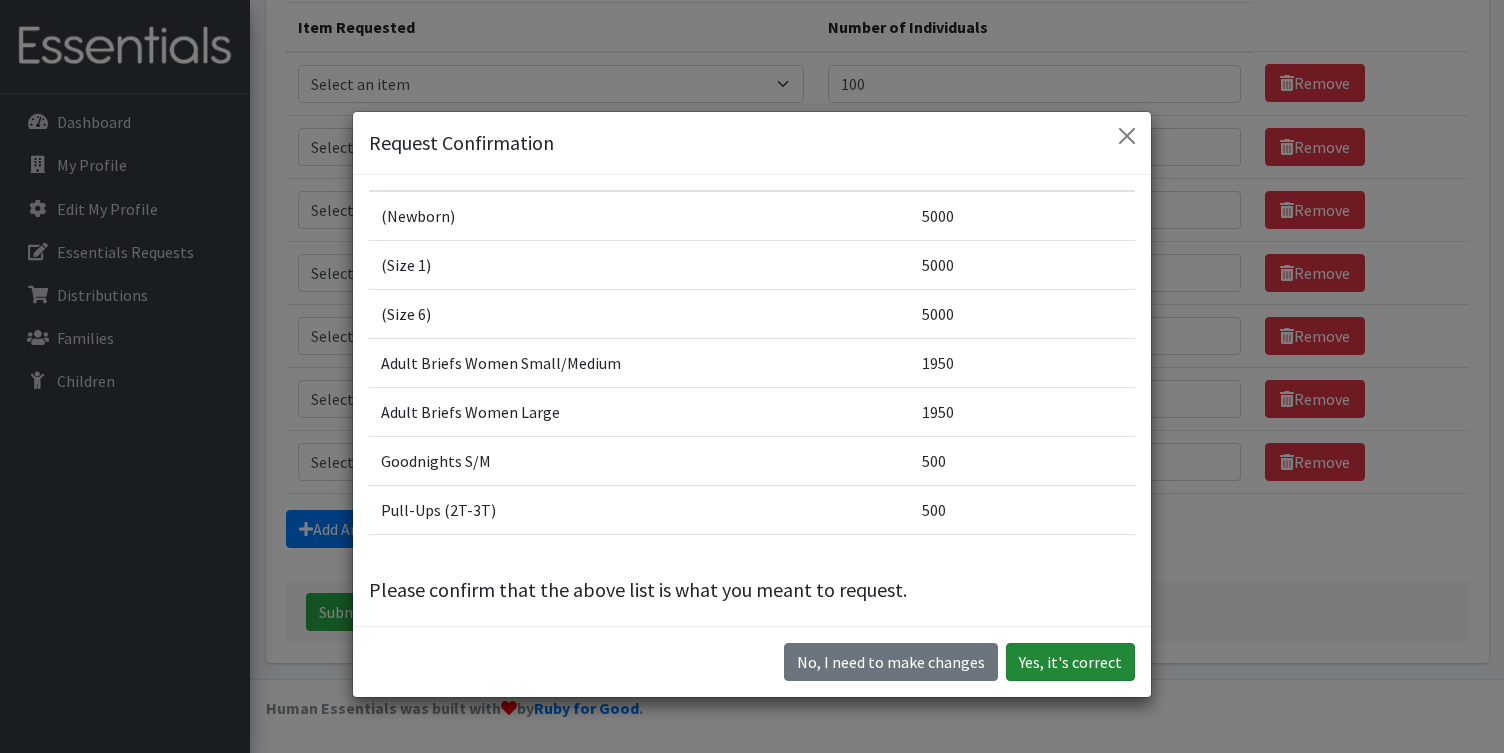 click on "Yes, it's correct" at bounding box center [1070, 662] 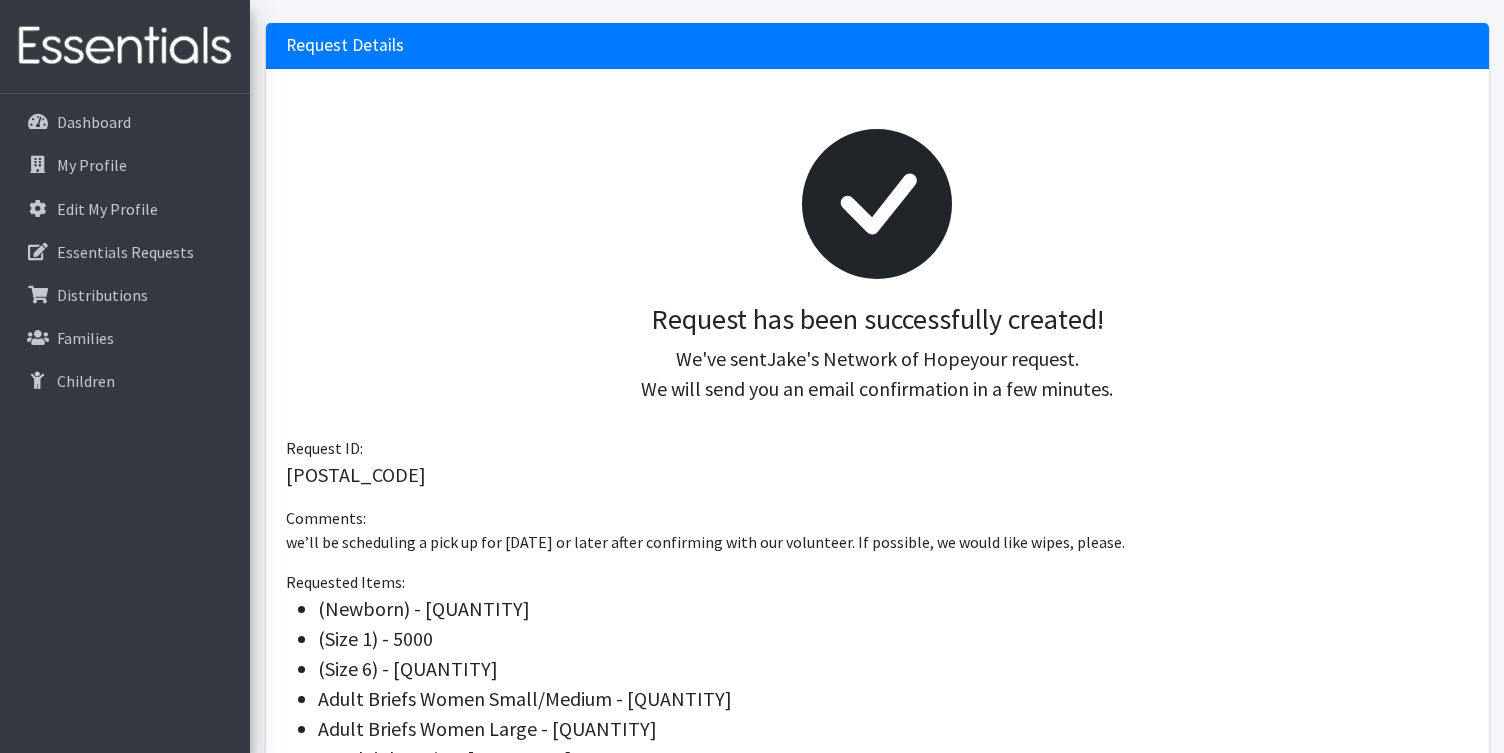 scroll, scrollTop: 158, scrollLeft: 0, axis: vertical 